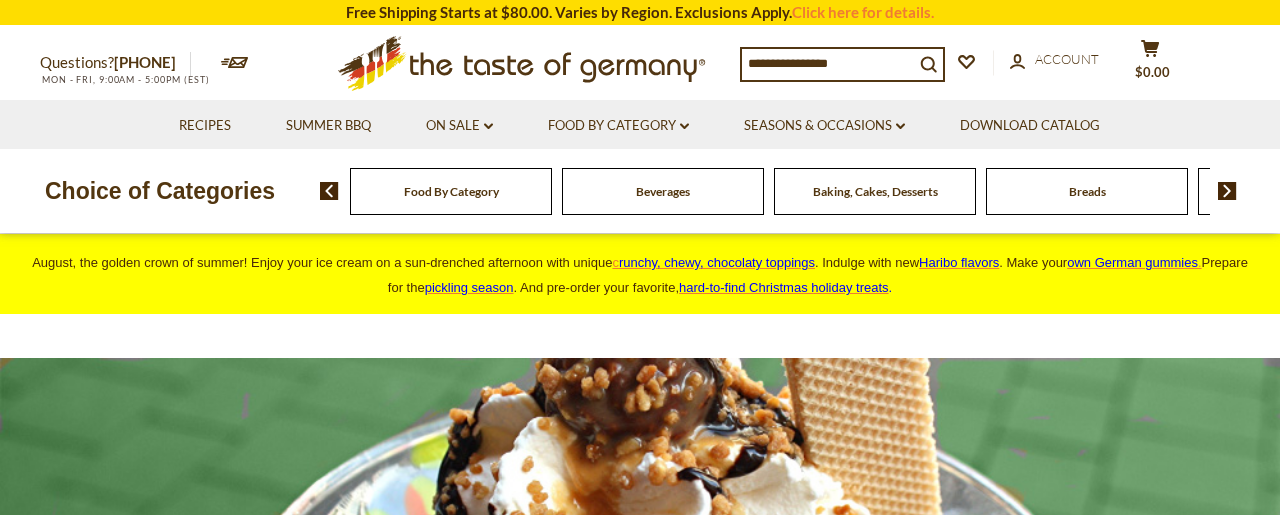 scroll, scrollTop: 0, scrollLeft: 0, axis: both 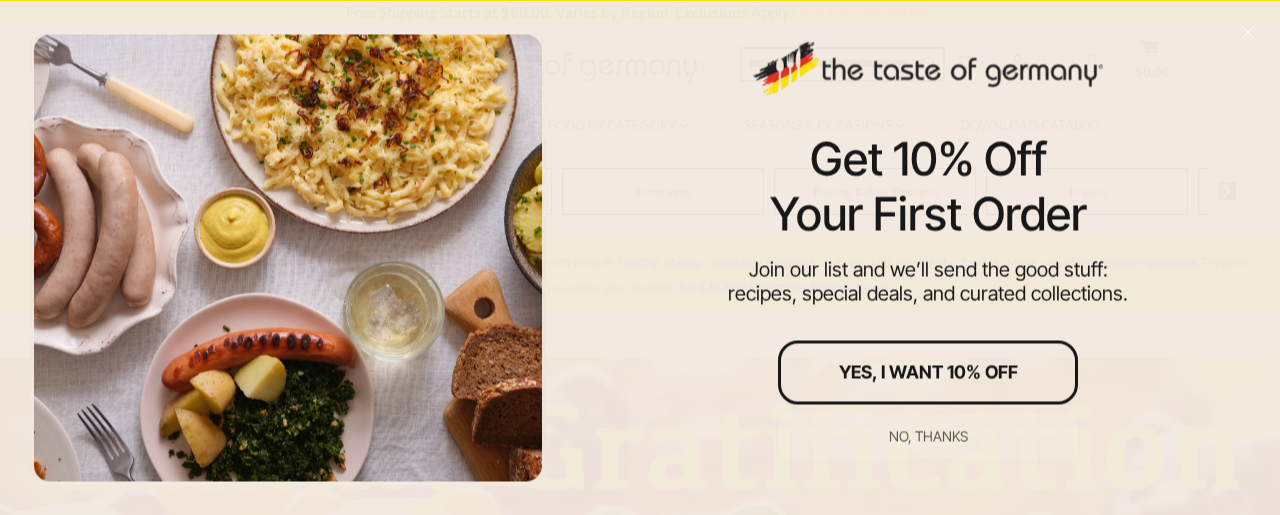 drag, startPoint x: 935, startPoint y: 382, endPoint x: 853, endPoint y: 346, distance: 89.55445 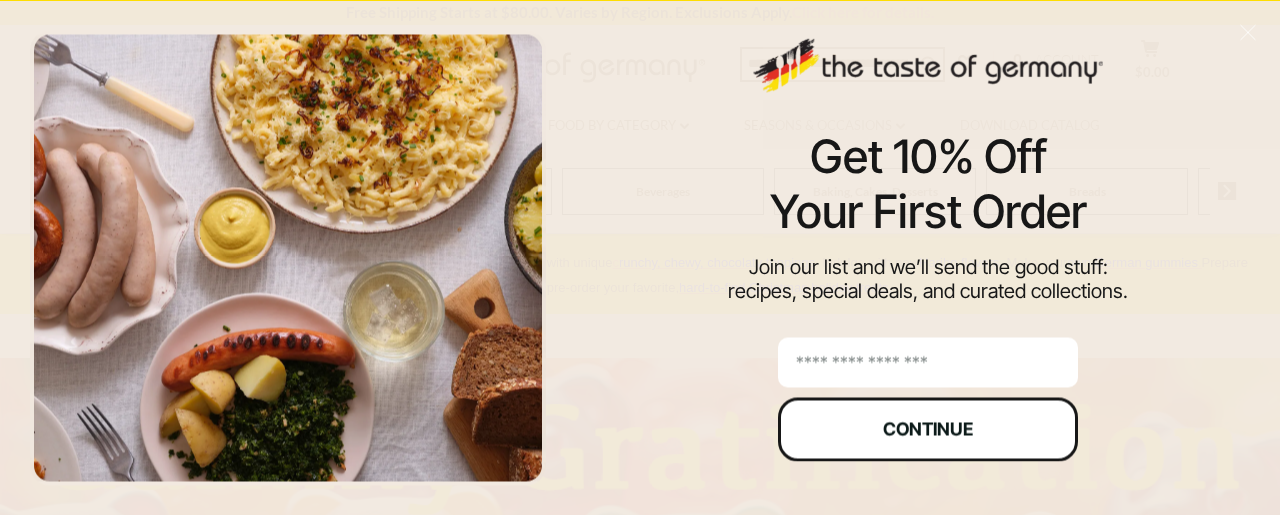 click on "Continue" at bounding box center (928, 429) 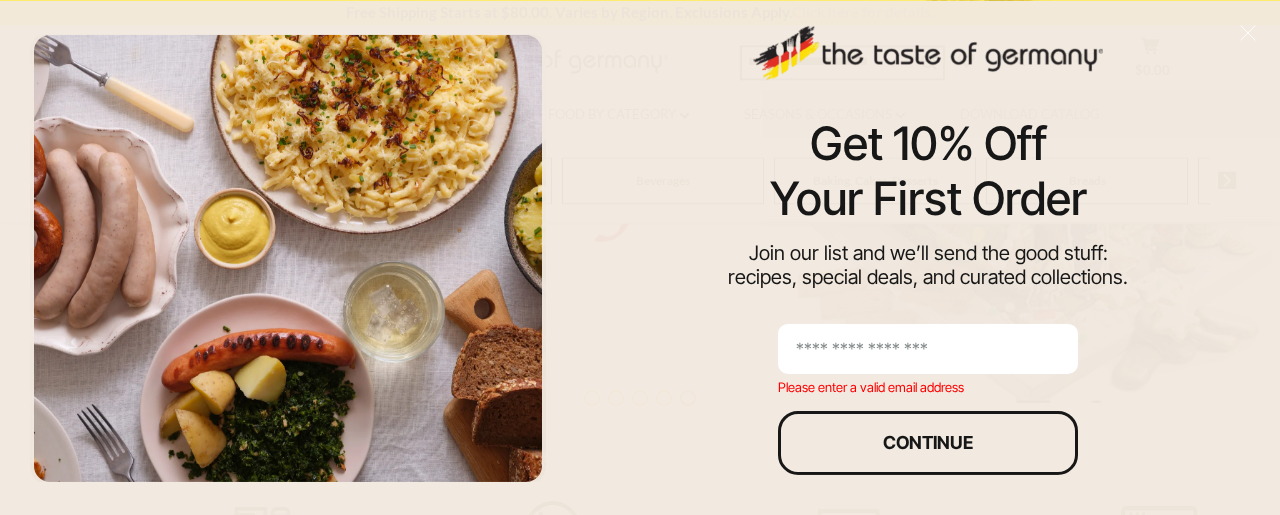scroll, scrollTop: 0, scrollLeft: 0, axis: both 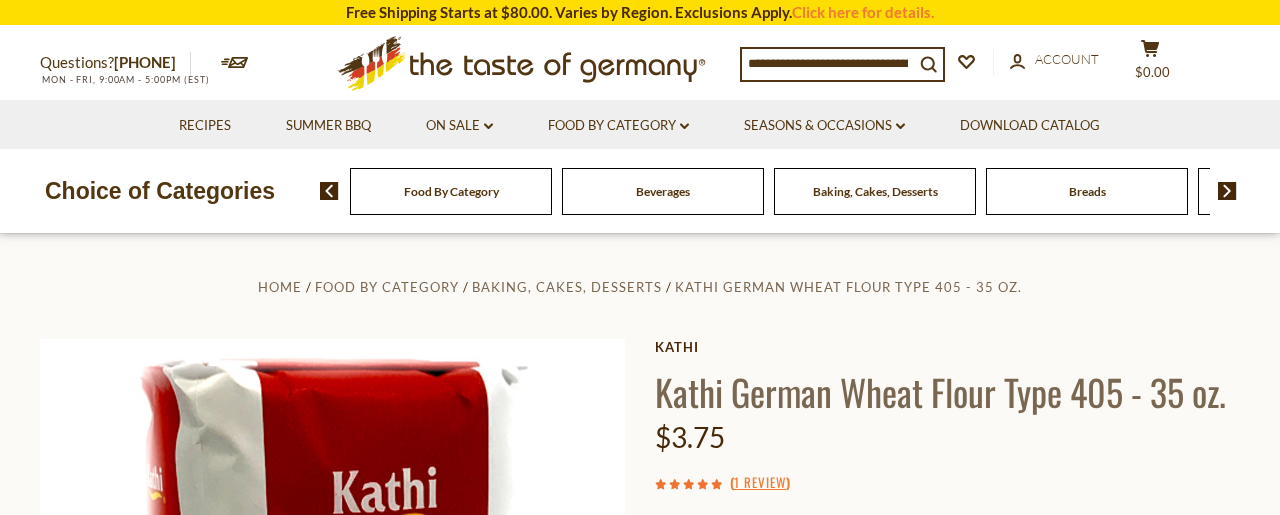 click on "Baking, Cakes, Desserts" at bounding box center [875, 191] 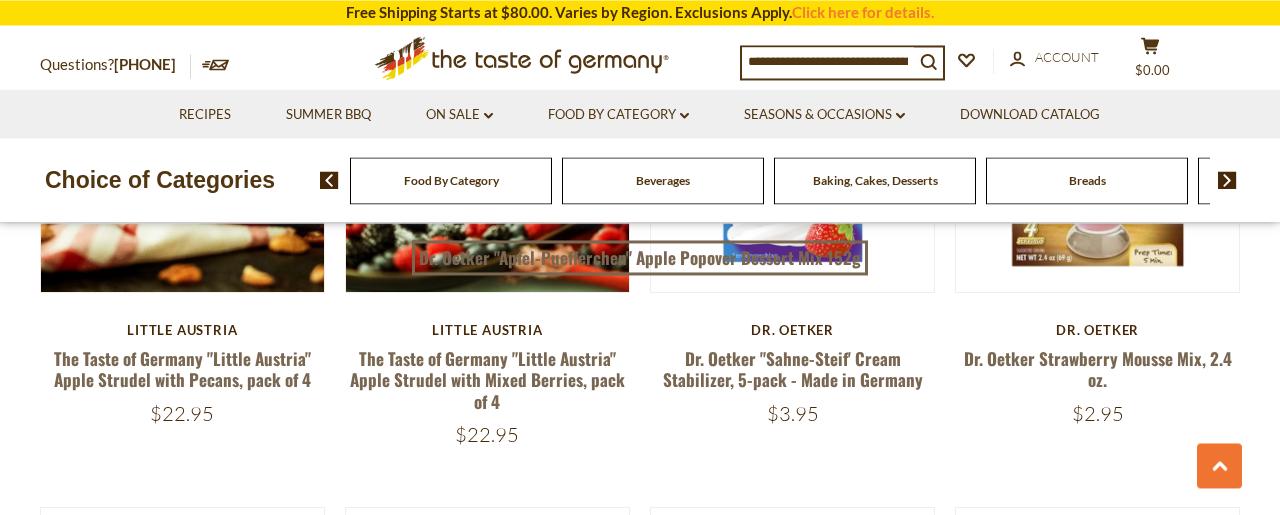 scroll, scrollTop: 3162, scrollLeft: 0, axis: vertical 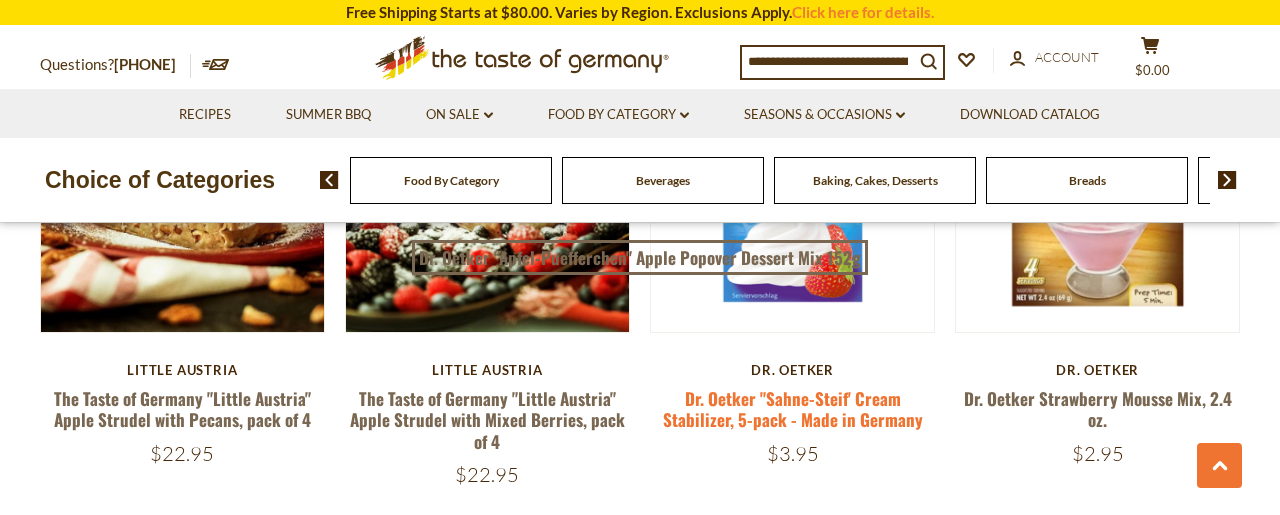 click on "Dr. Oetker "Sahne-Steif' Cream Stabilizer, 5-pack - Made in Germany" at bounding box center [793, 409] 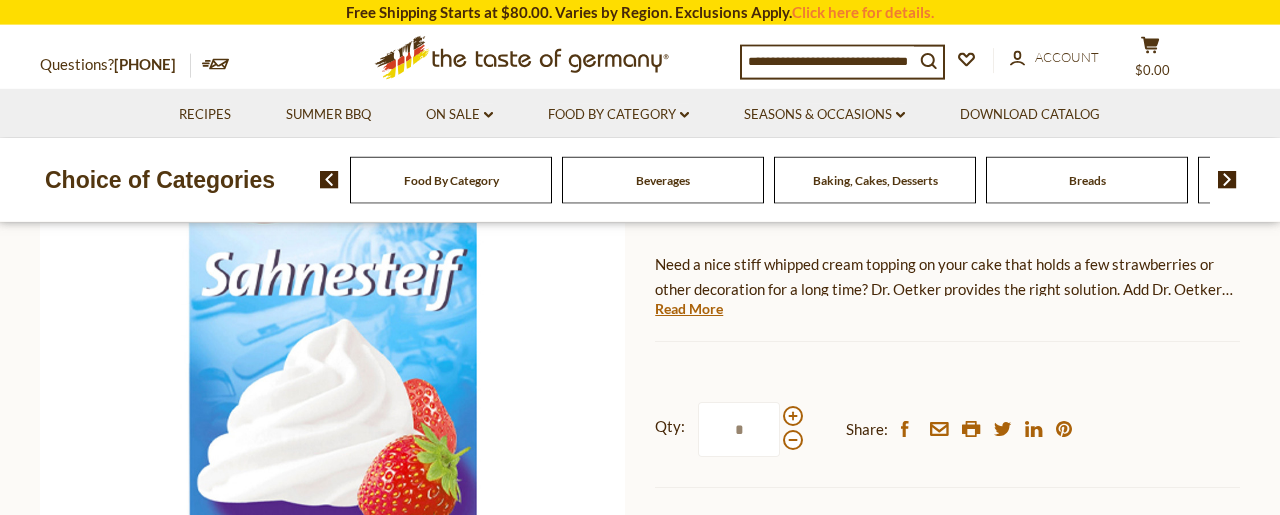 scroll, scrollTop: 510, scrollLeft: 0, axis: vertical 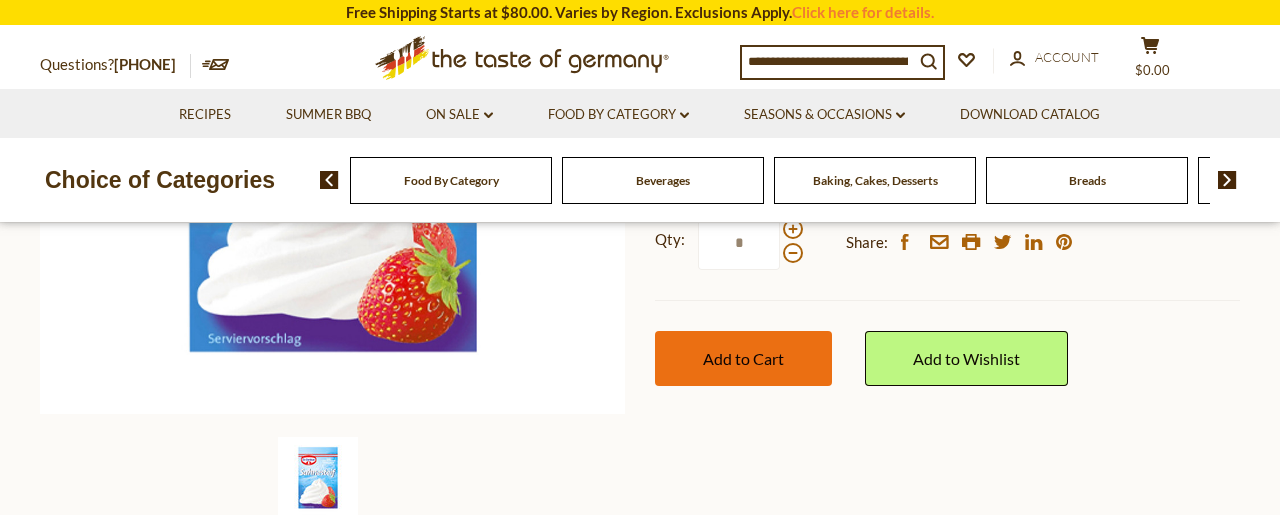click on "Add to Cart" at bounding box center [743, 358] 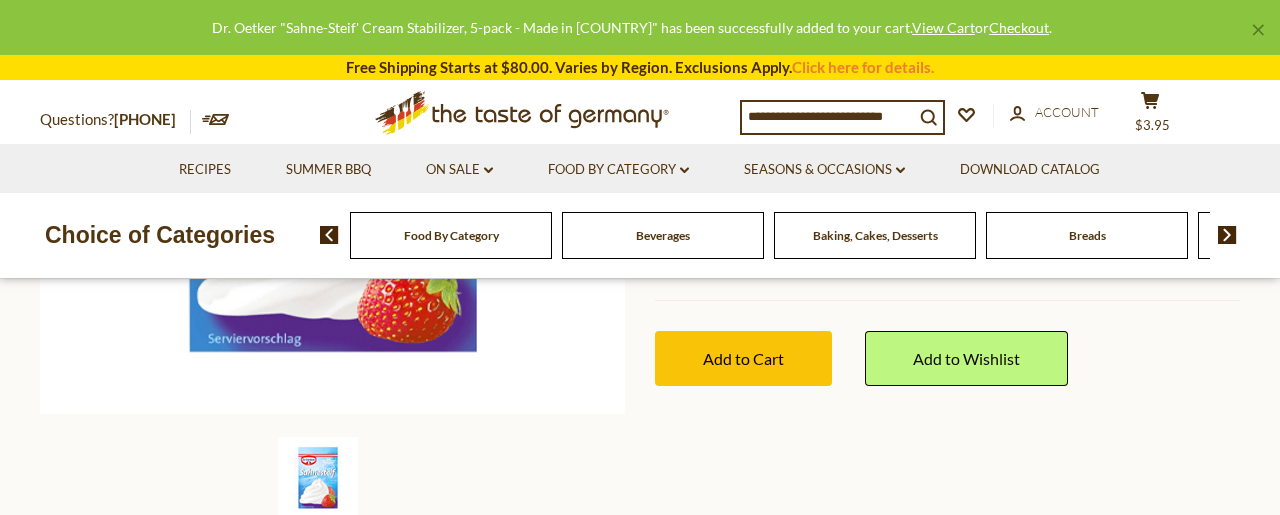 click at bounding box center [1227, 235] 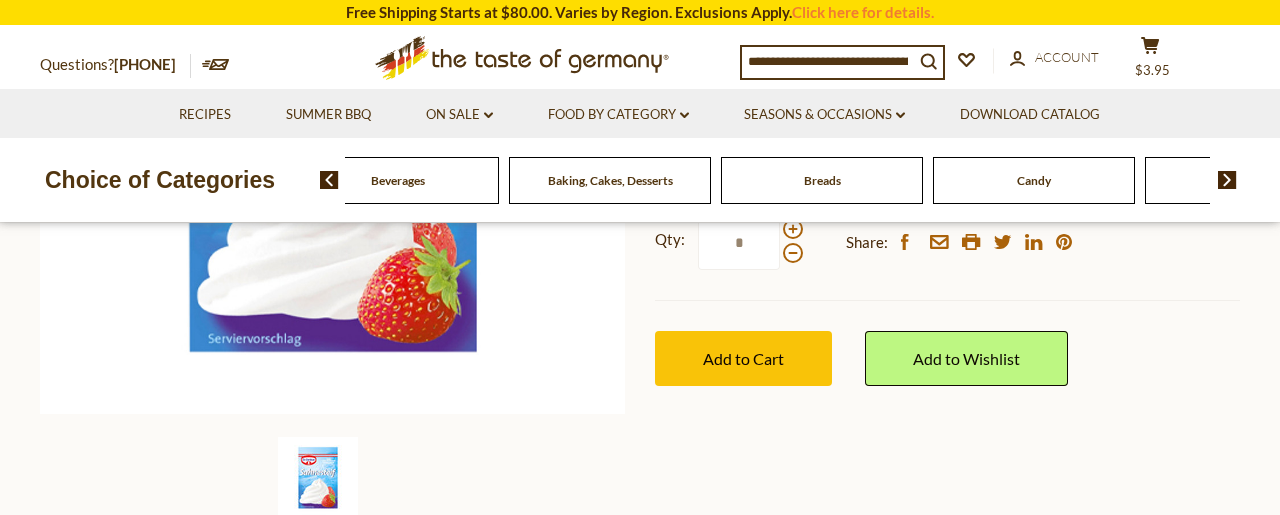 click at bounding box center [828, 61] 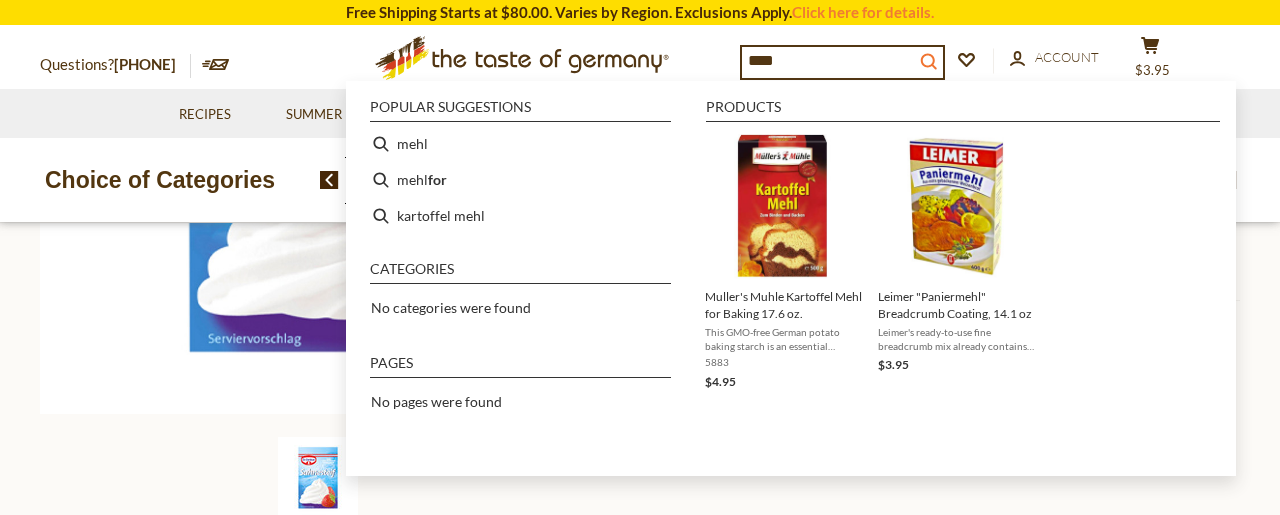 type on "****" 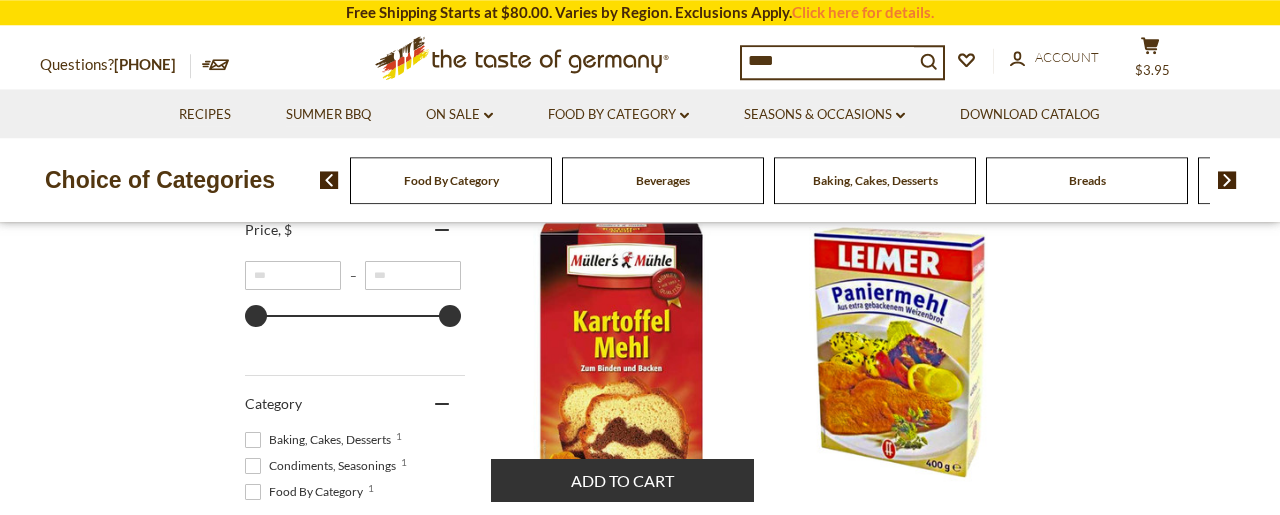 scroll, scrollTop: 358, scrollLeft: 0, axis: vertical 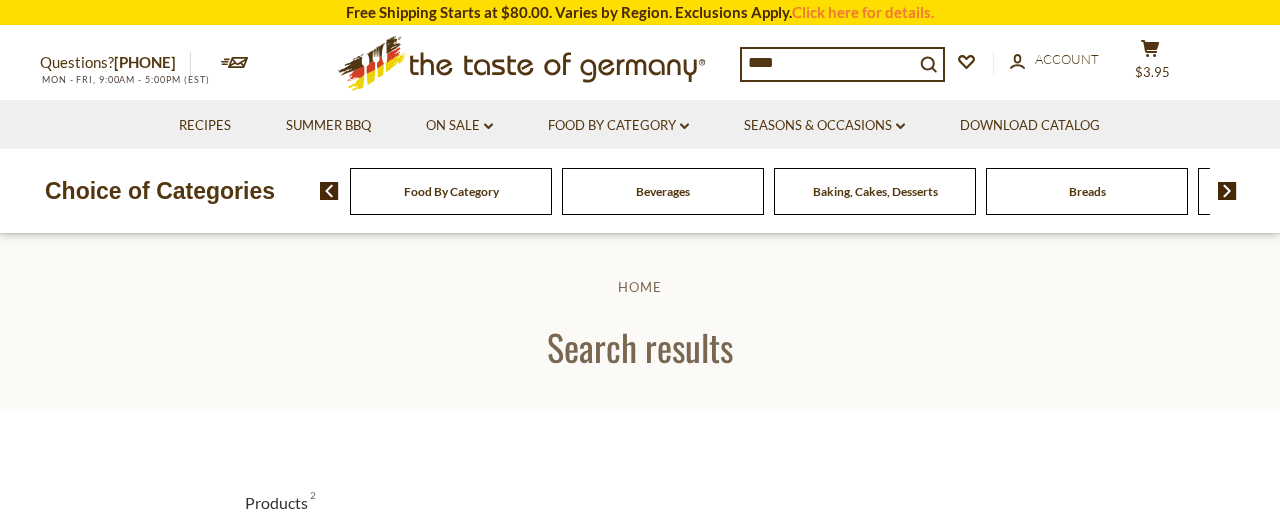 click on "Food By Category" at bounding box center [451, 191] 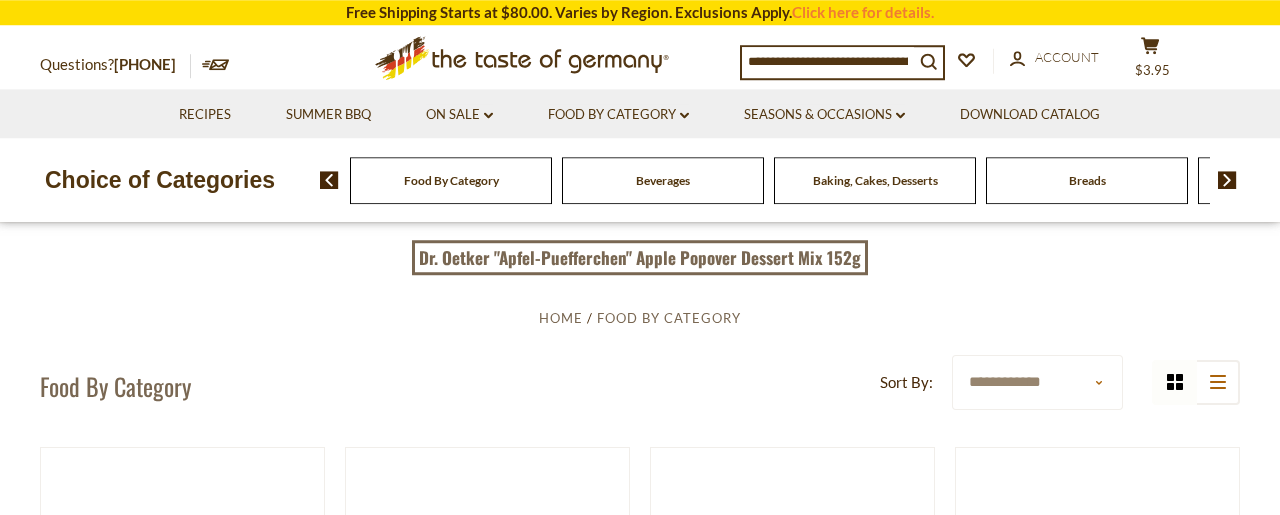scroll, scrollTop: 0, scrollLeft: 0, axis: both 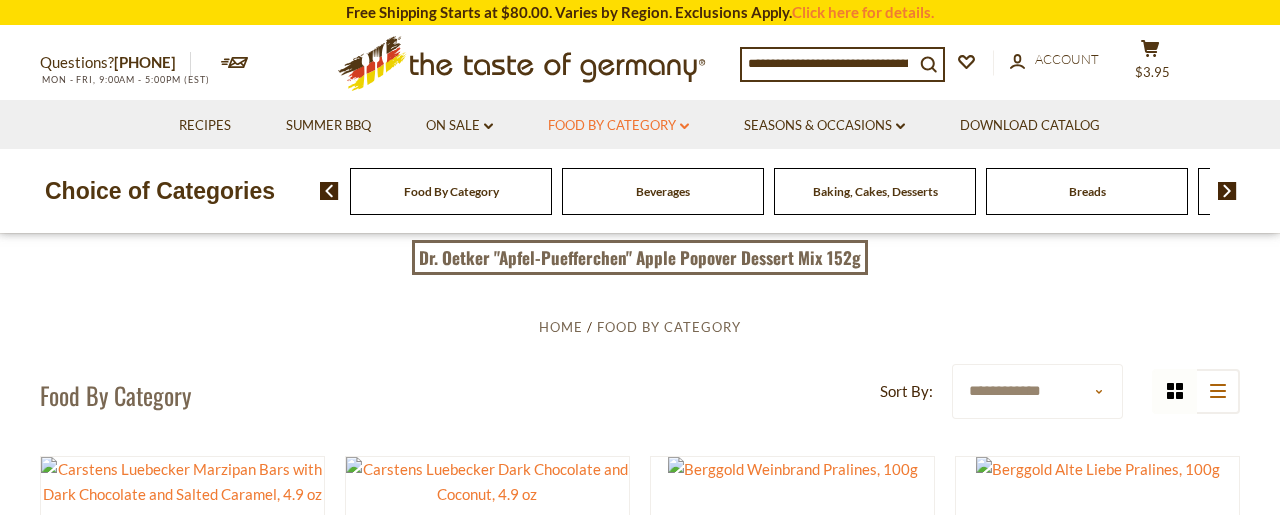 click on "Food By Category
dropdown_arrow" at bounding box center [618, 126] 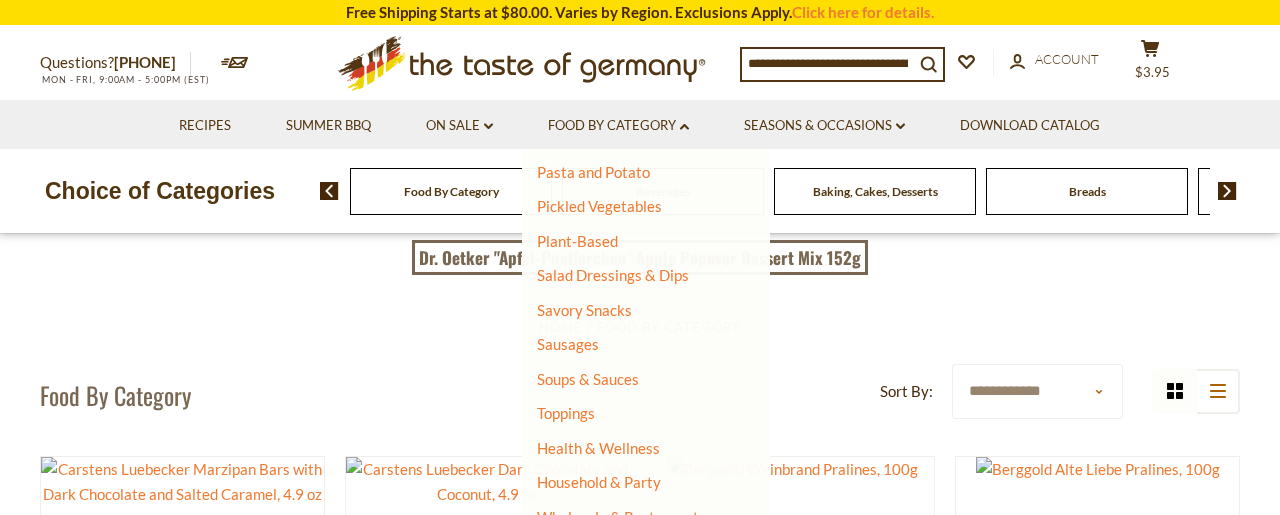 scroll, scrollTop: 564, scrollLeft: 0, axis: vertical 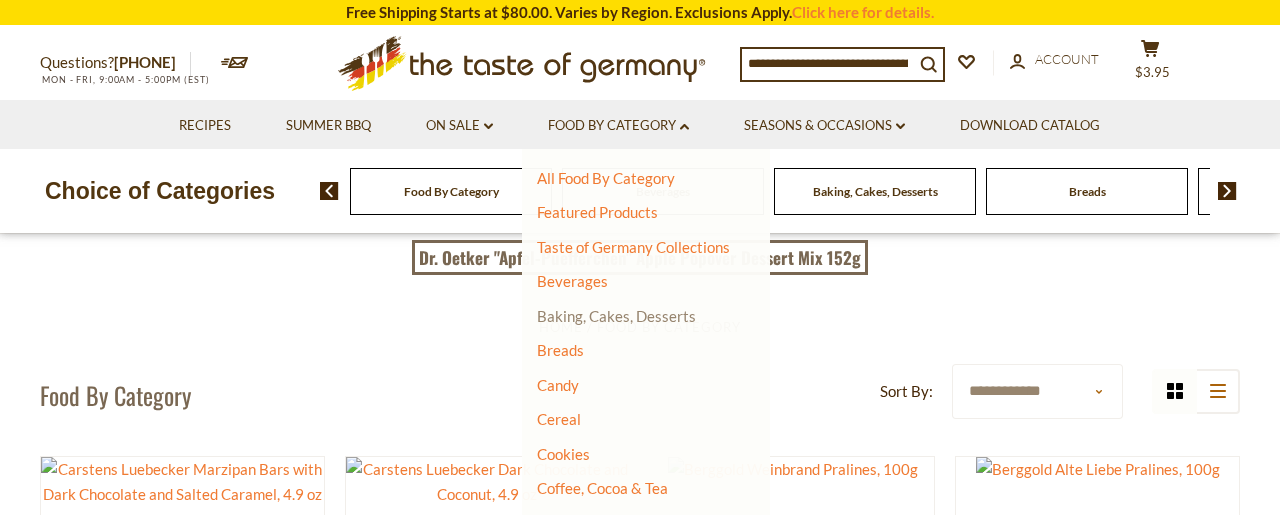 click on "Baking, Cakes, Desserts" at bounding box center [616, 316] 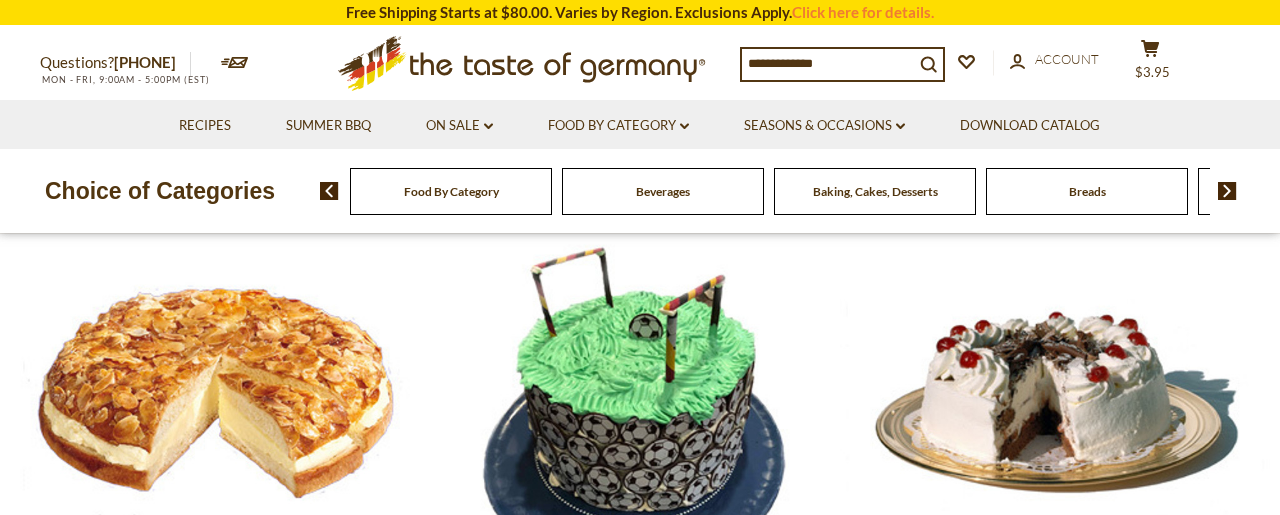 scroll, scrollTop: 0, scrollLeft: 0, axis: both 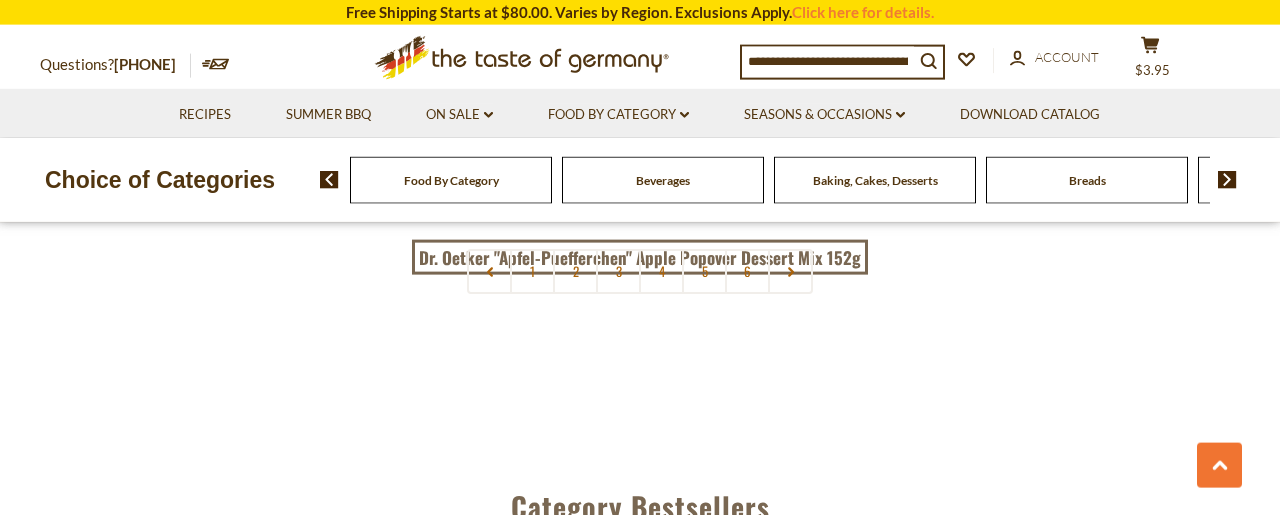 click 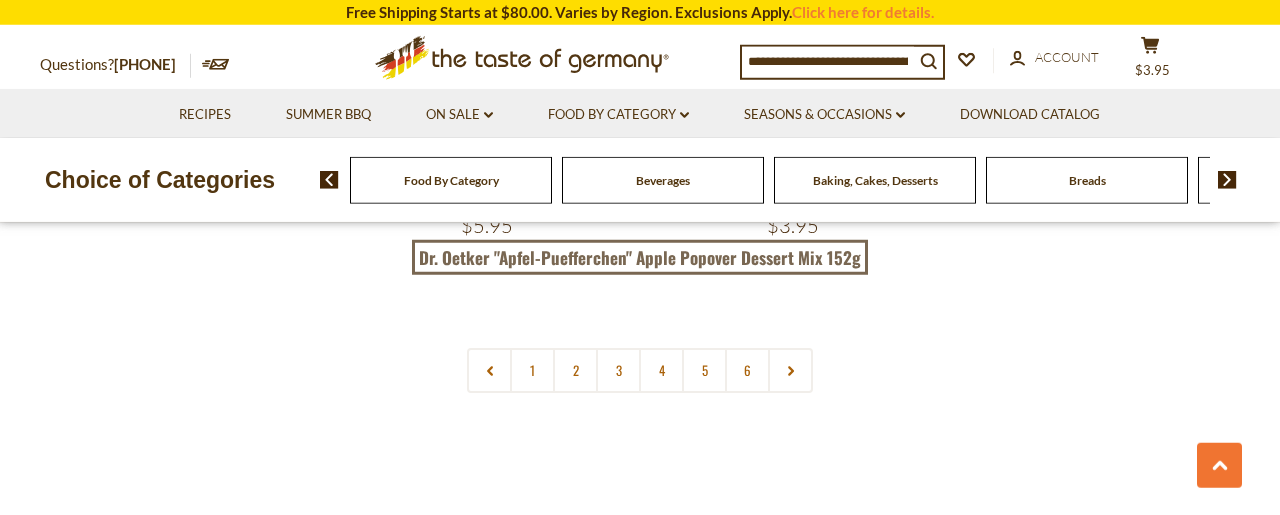 scroll, scrollTop: 4900, scrollLeft: 0, axis: vertical 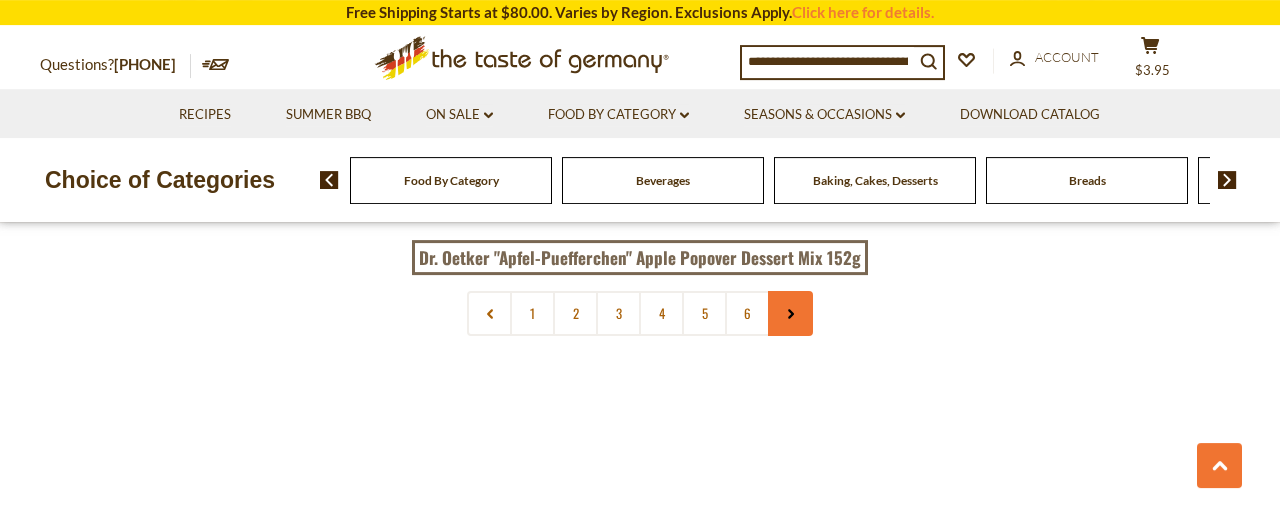 click 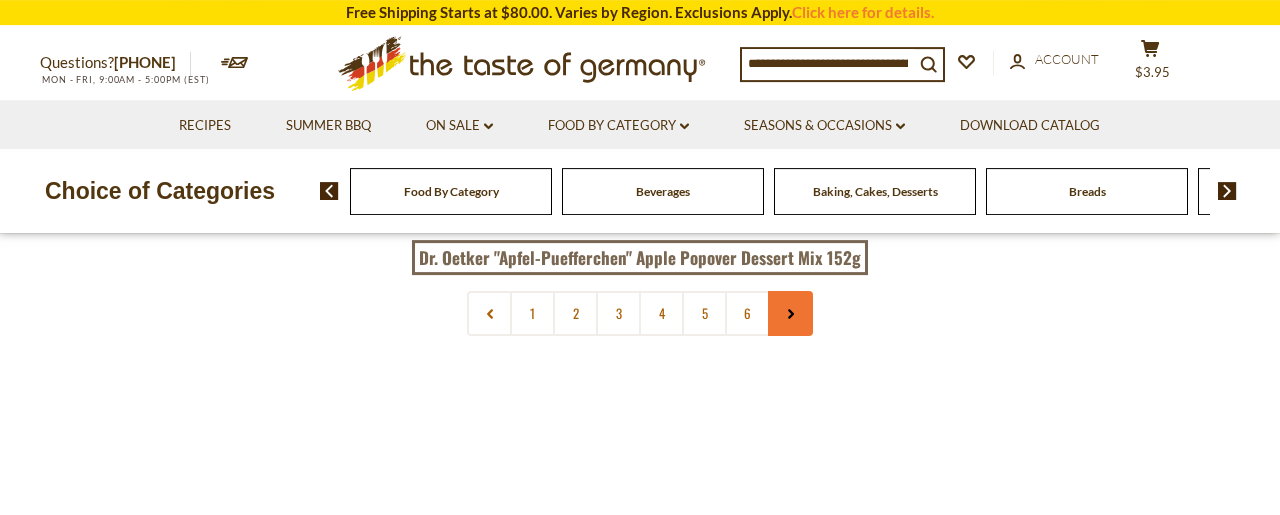 scroll, scrollTop: 0, scrollLeft: 0, axis: both 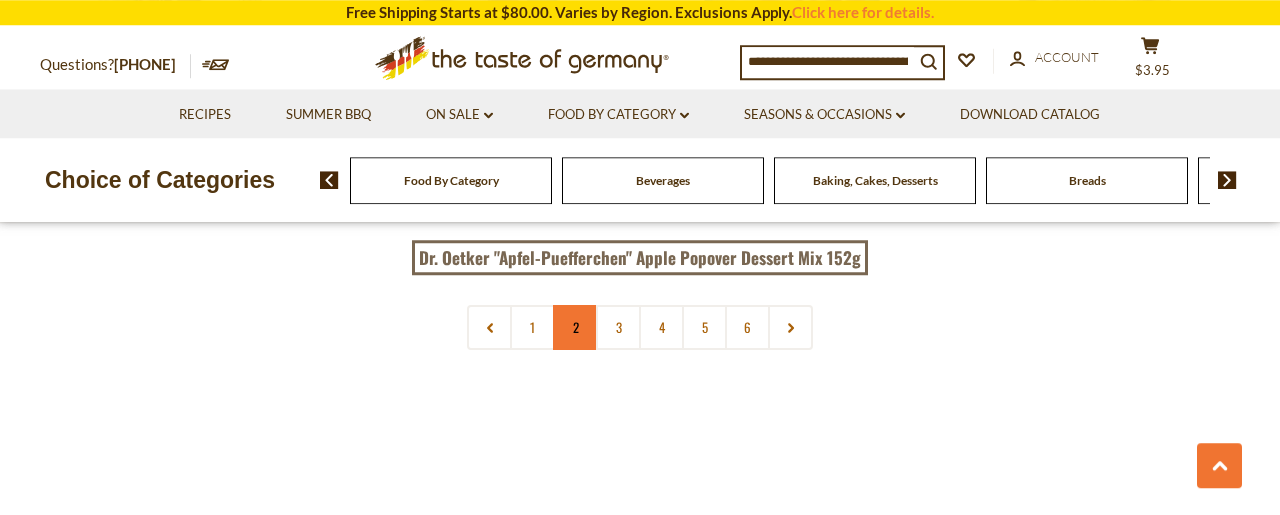 click on "2" at bounding box center [575, 327] 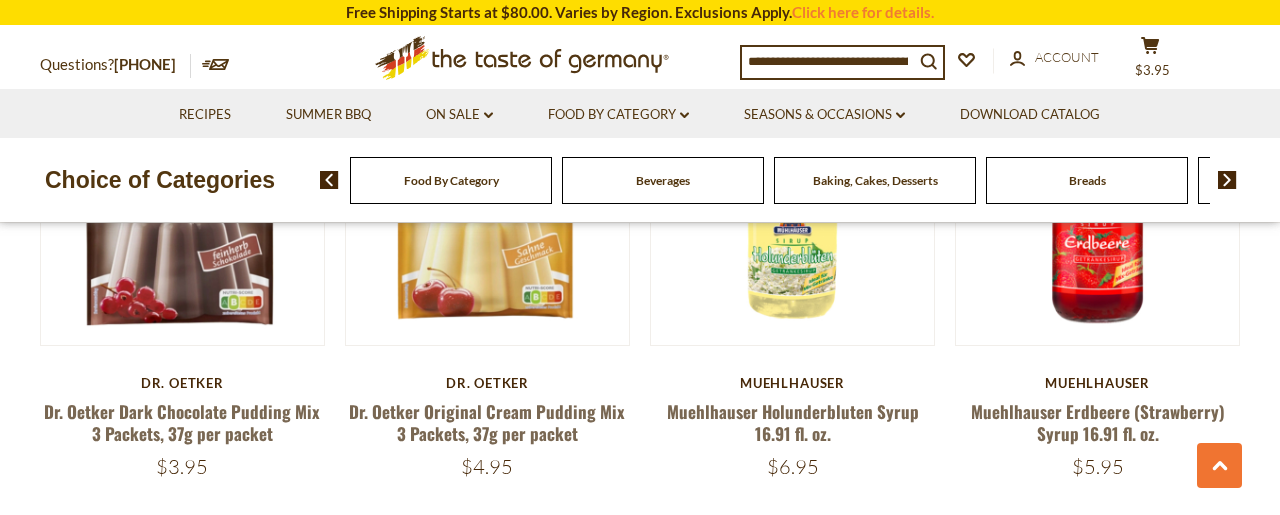 scroll, scrollTop: 684, scrollLeft: 0, axis: vertical 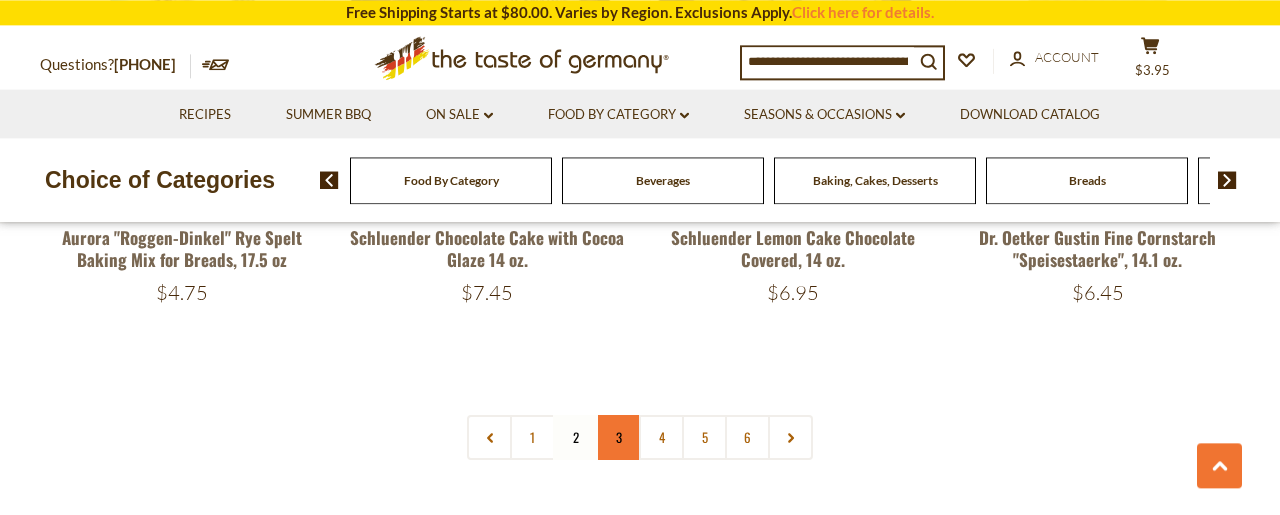 click on "3" at bounding box center (618, 437) 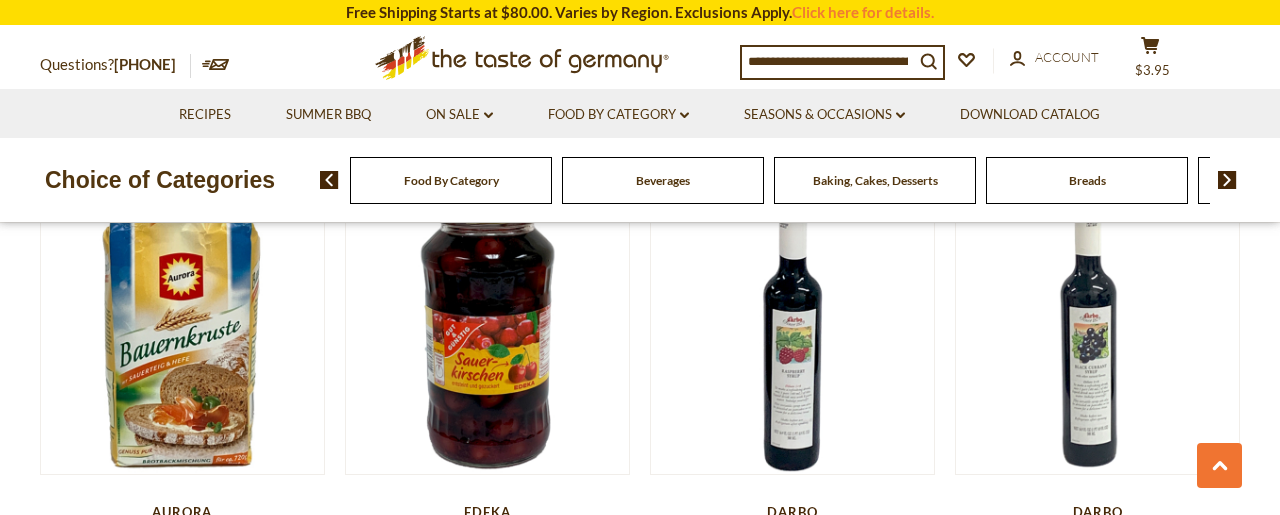 scroll, scrollTop: 684, scrollLeft: 0, axis: vertical 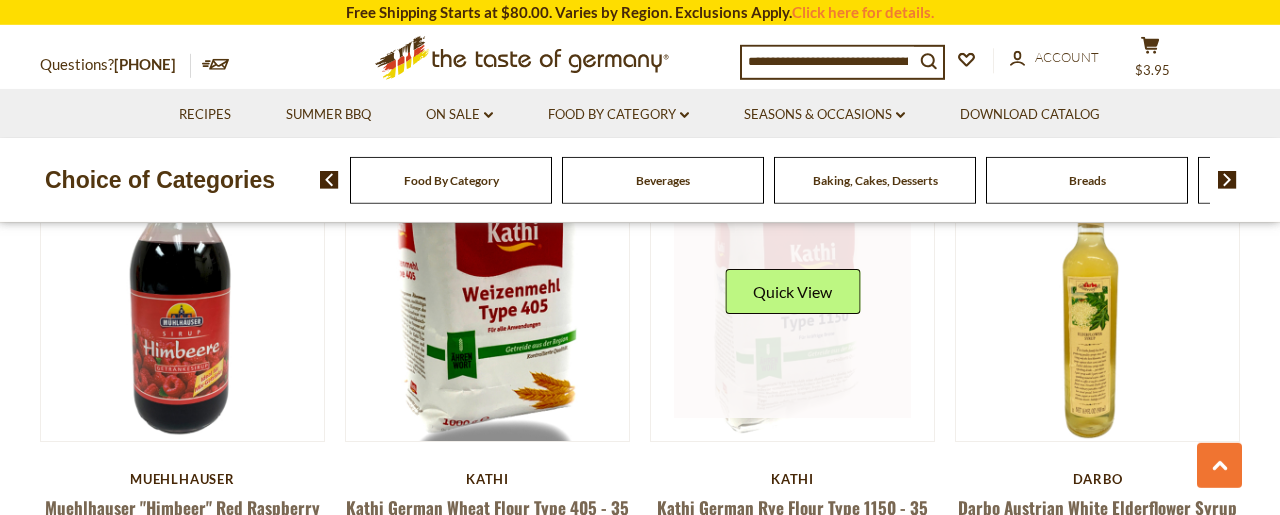 click at bounding box center [793, 300] 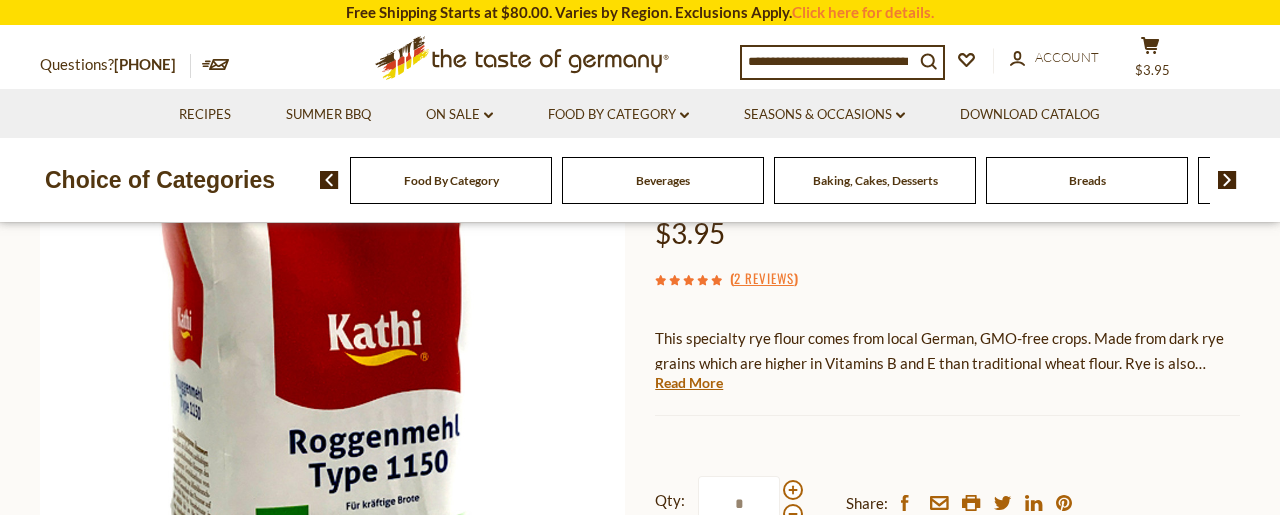 scroll, scrollTop: 408, scrollLeft: 0, axis: vertical 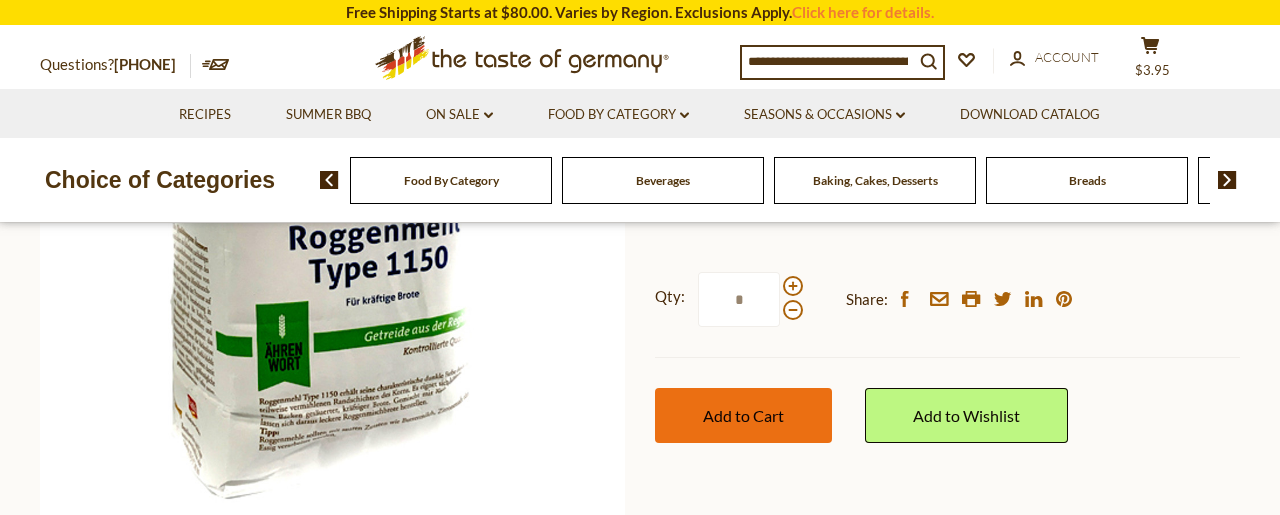 click on "Add to Cart" at bounding box center (743, 415) 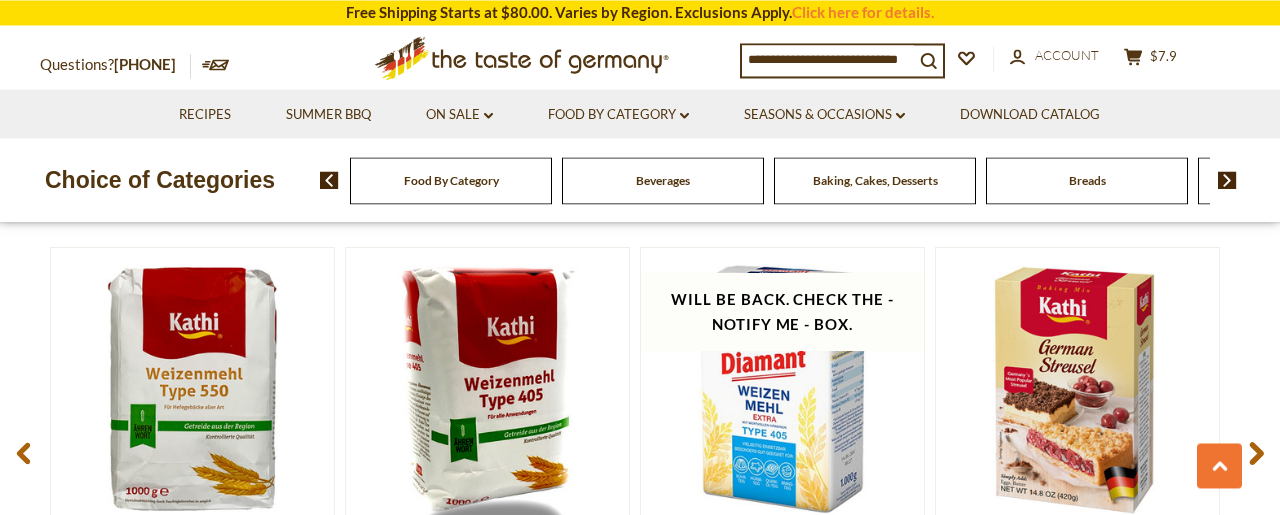 scroll, scrollTop: 2597, scrollLeft: 0, axis: vertical 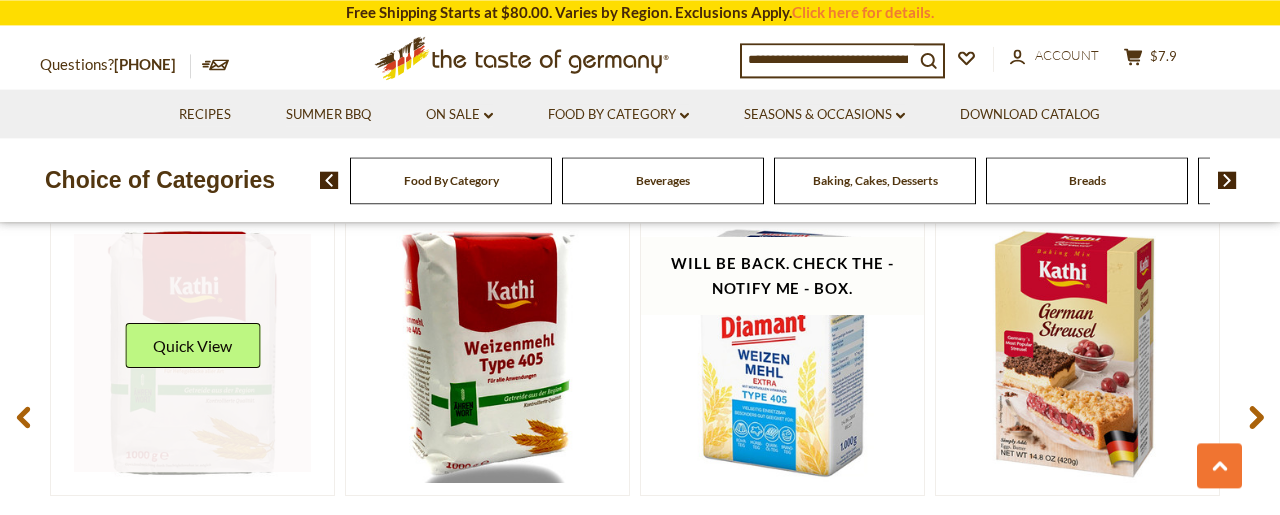click at bounding box center [193, 353] 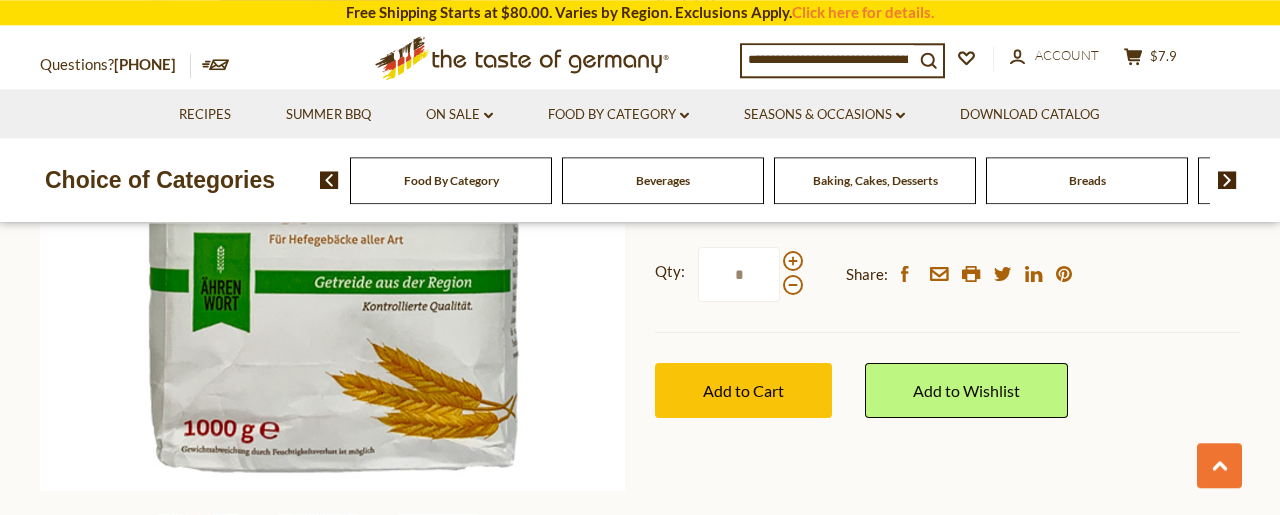 scroll, scrollTop: 306, scrollLeft: 0, axis: vertical 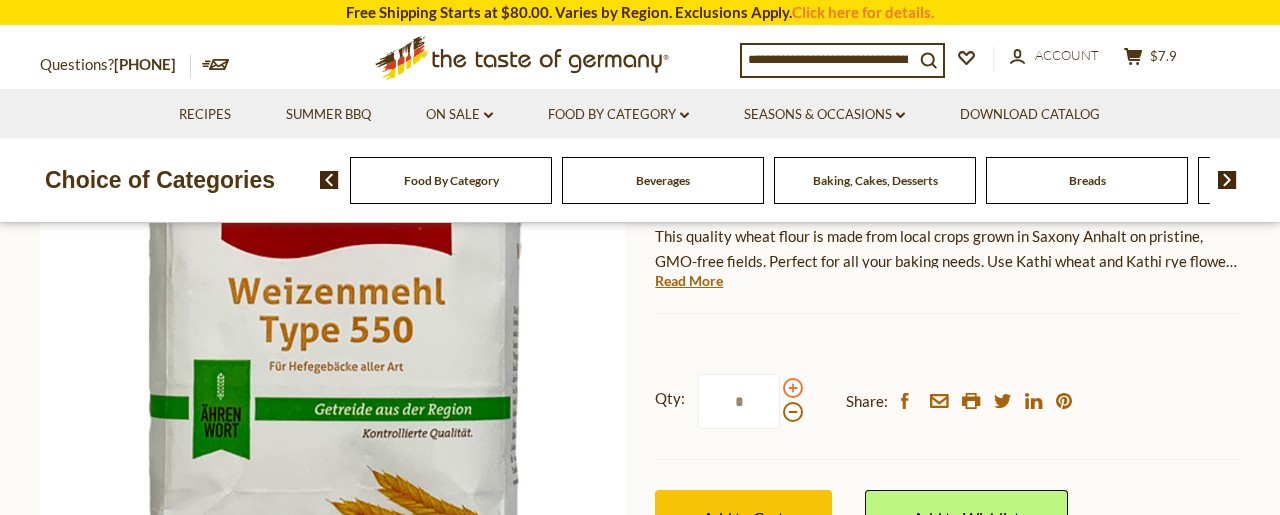 click at bounding box center (793, 388) 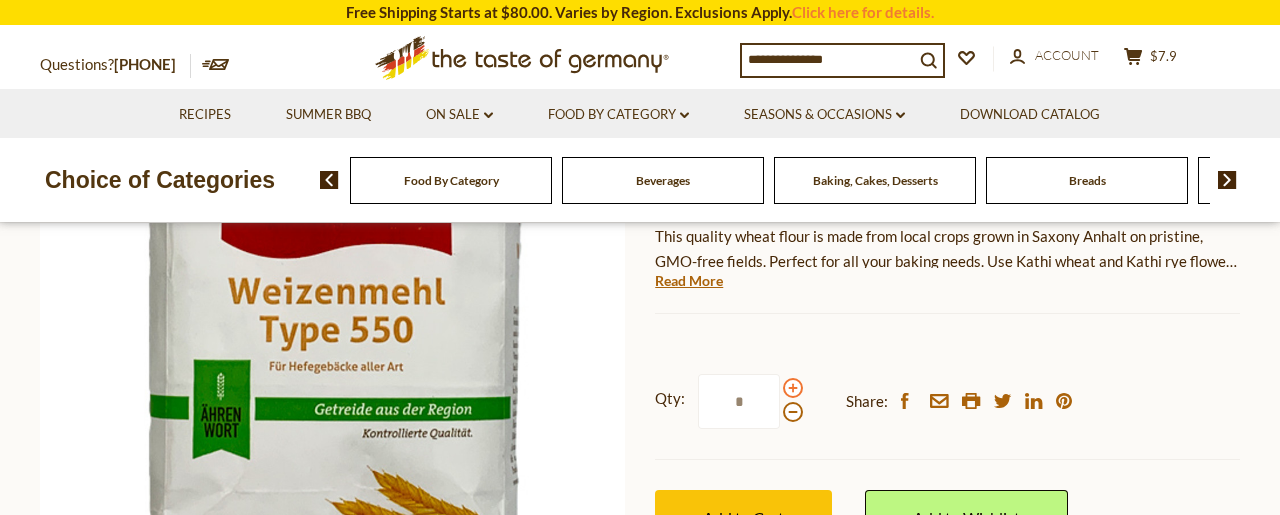 click at bounding box center (793, 388) 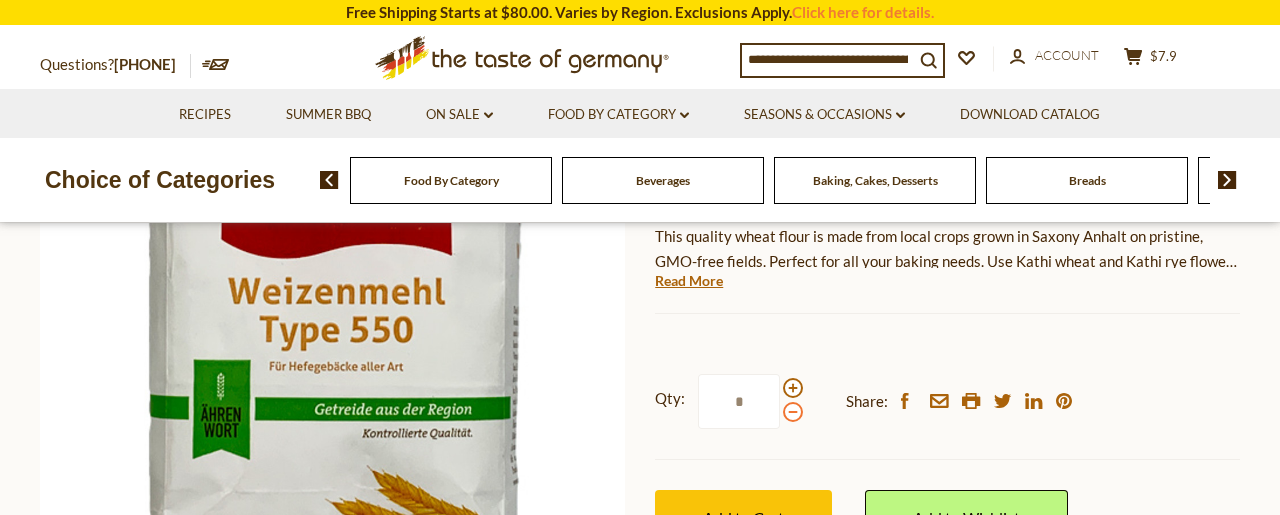 click at bounding box center (793, 412) 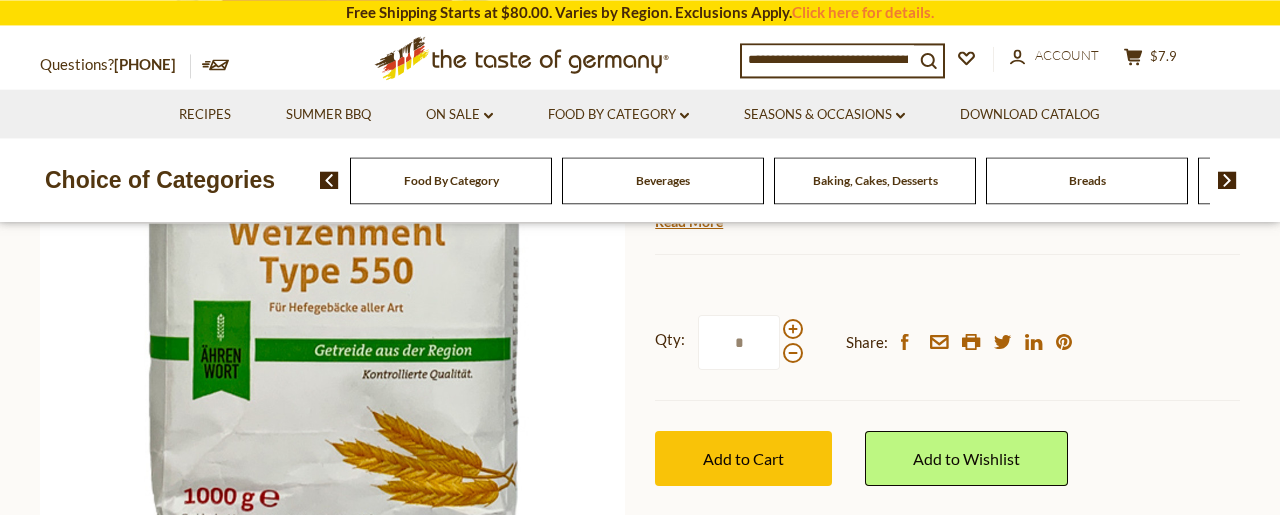 scroll, scrollTop: 408, scrollLeft: 0, axis: vertical 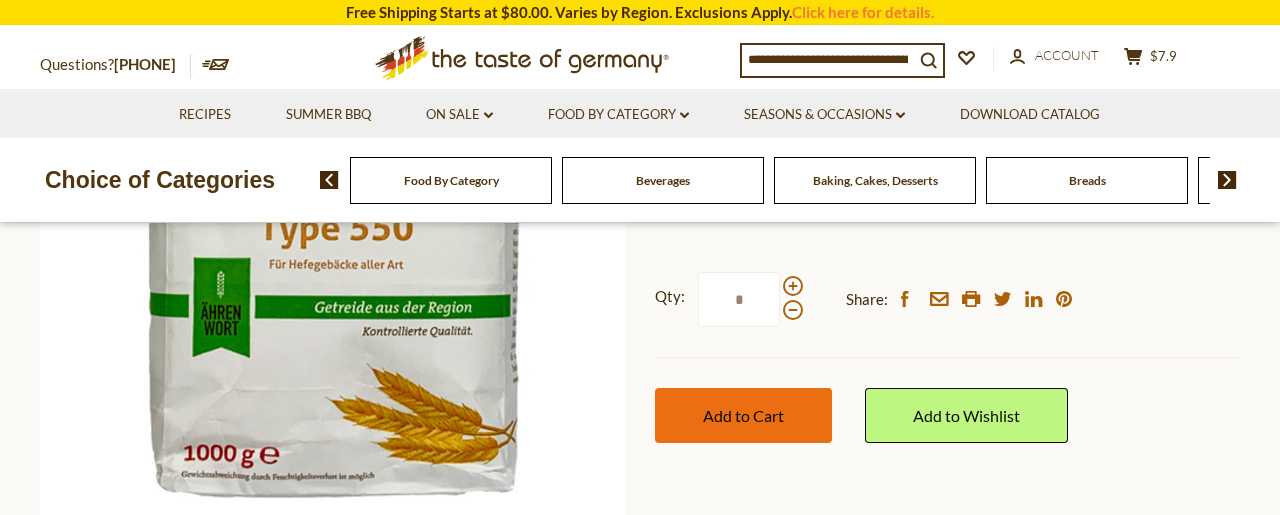 click on "Add to Cart" at bounding box center [743, 415] 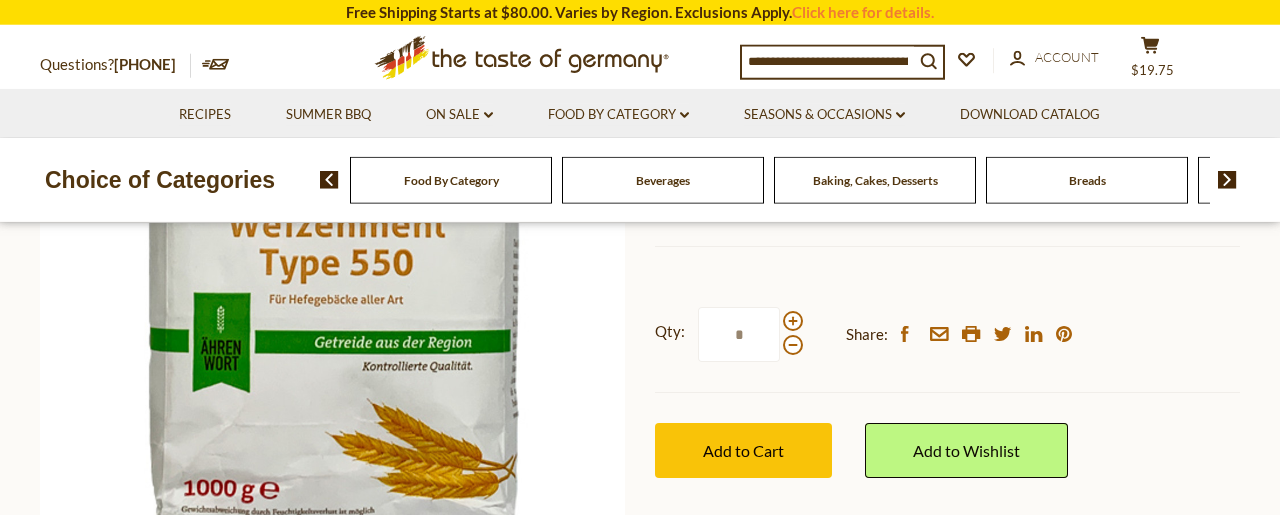 scroll, scrollTop: 408, scrollLeft: 0, axis: vertical 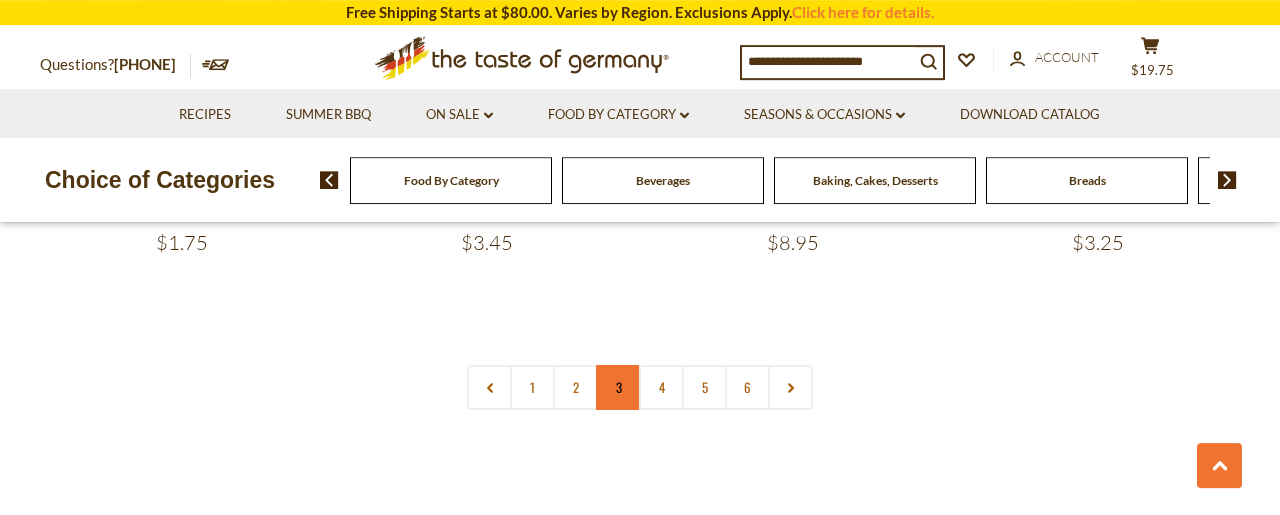 click on "3" at bounding box center (618, 387) 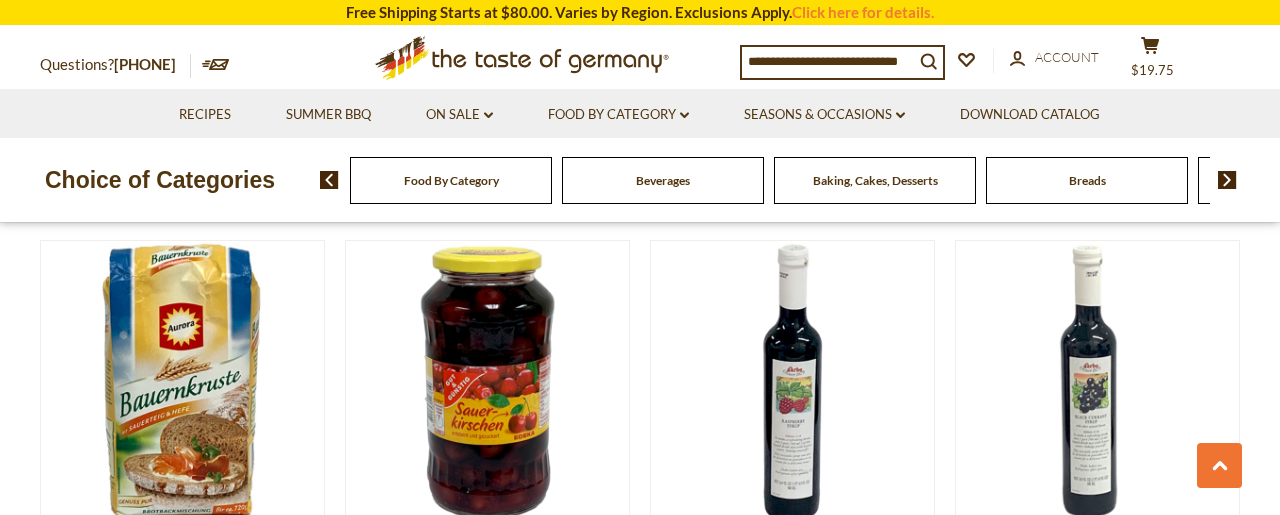 scroll, scrollTop: 683, scrollLeft: 0, axis: vertical 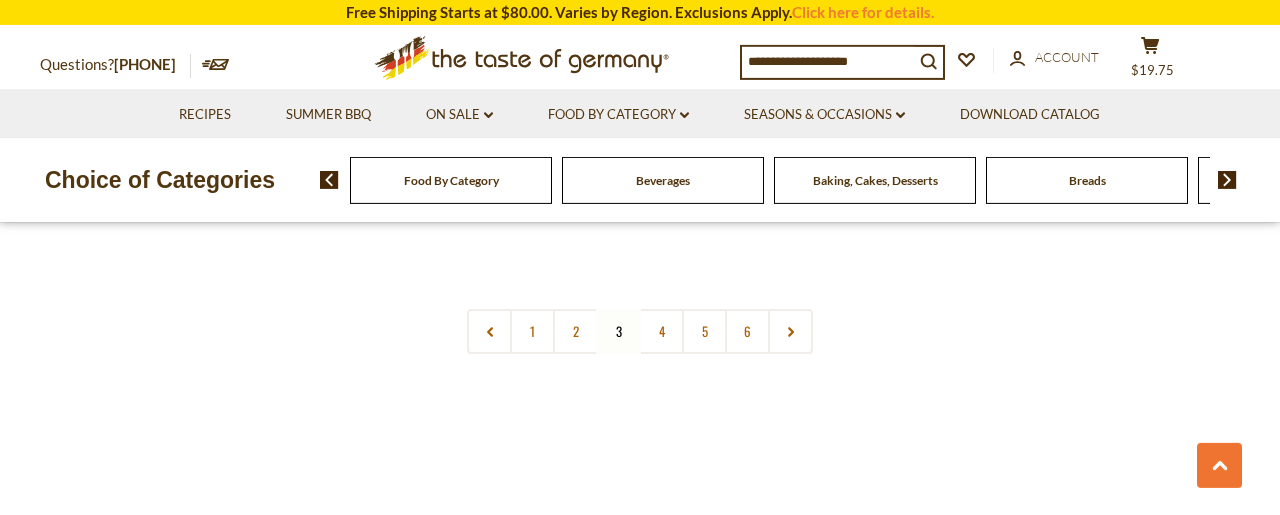 click on "4" at bounding box center (661, 331) 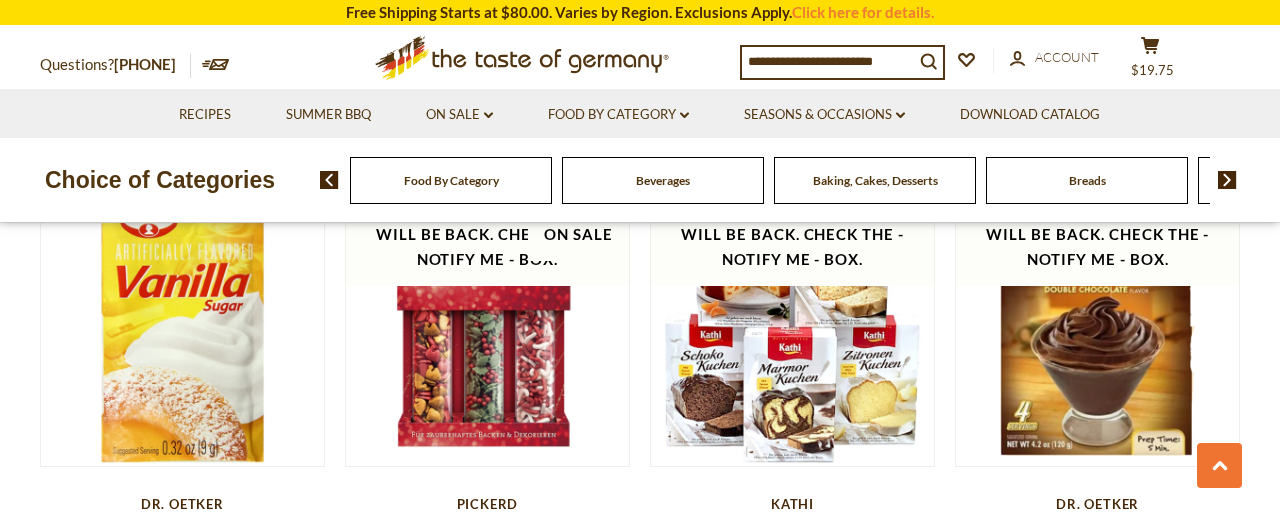 scroll, scrollTop: 684, scrollLeft: 0, axis: vertical 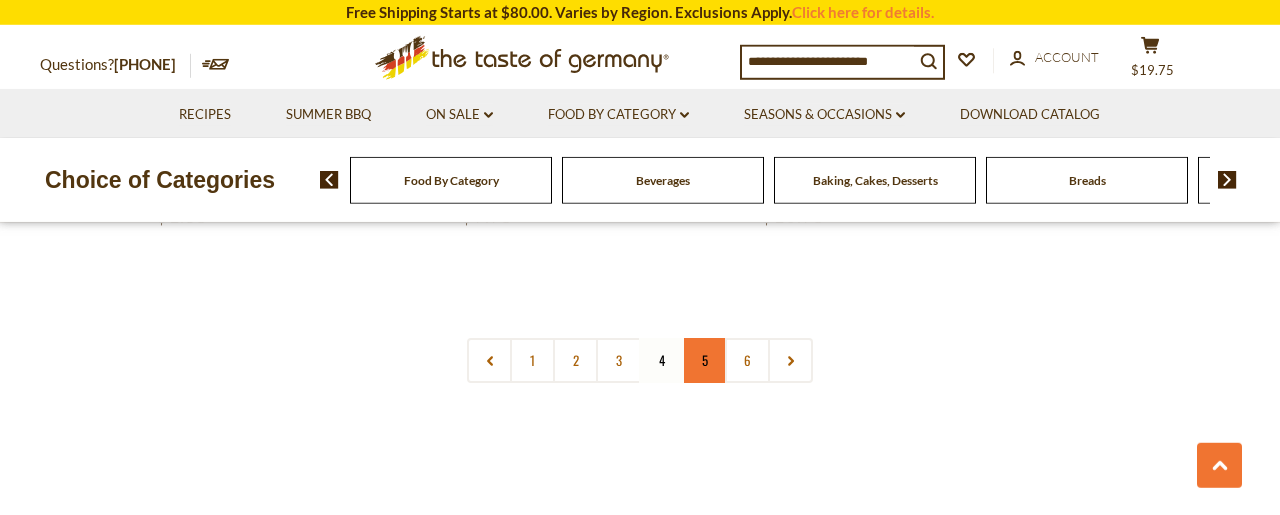 click on "5" at bounding box center (704, 360) 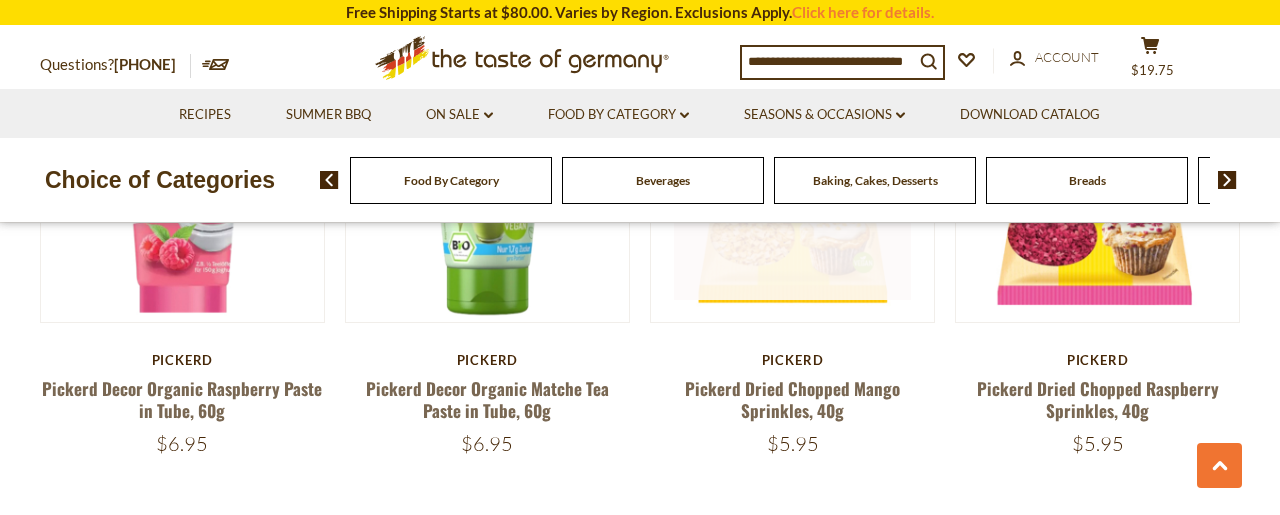 scroll, scrollTop: 684, scrollLeft: 0, axis: vertical 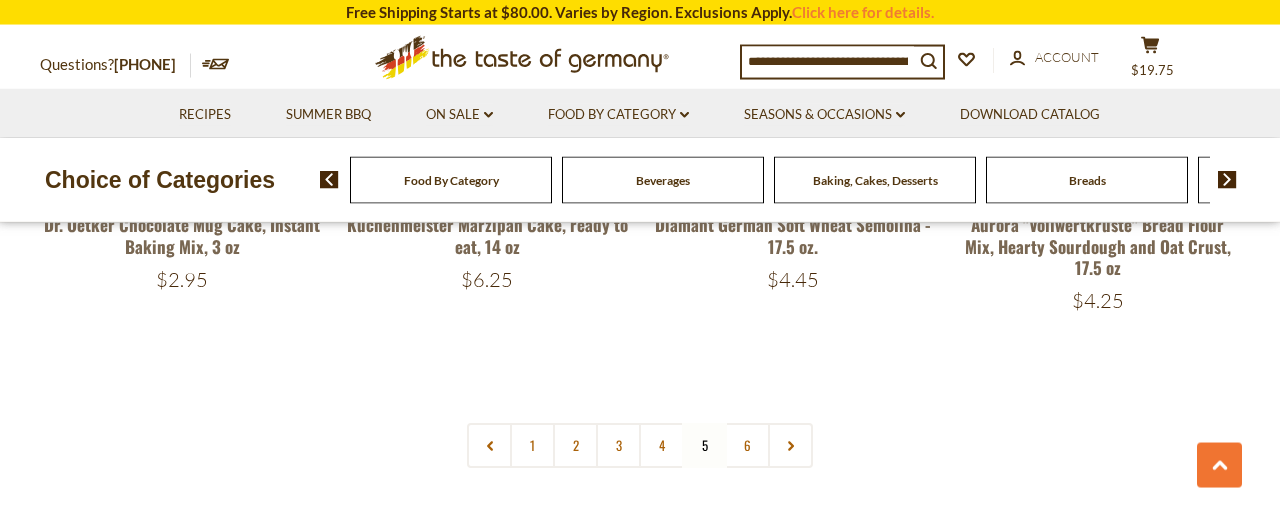 click on "6" at bounding box center (747, 445) 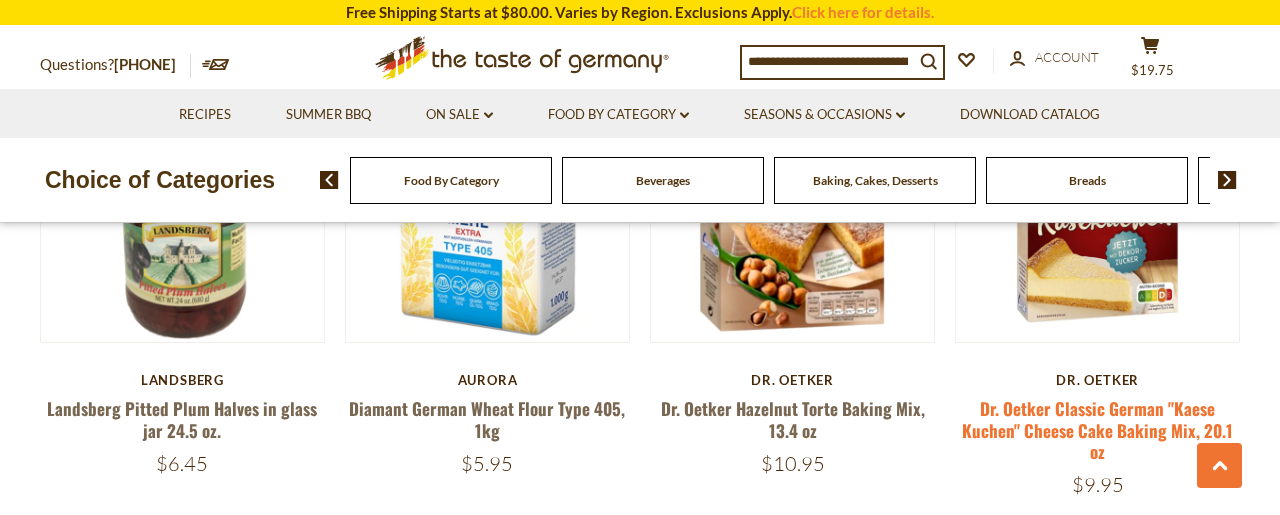 scroll, scrollTop: 684, scrollLeft: 0, axis: vertical 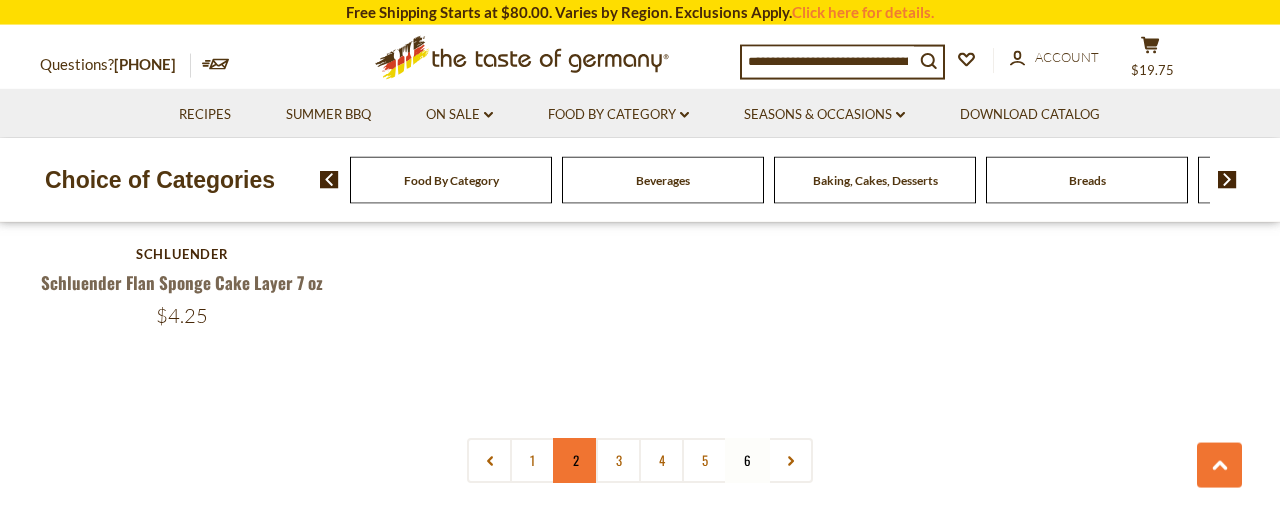 click on "2" at bounding box center (575, 460) 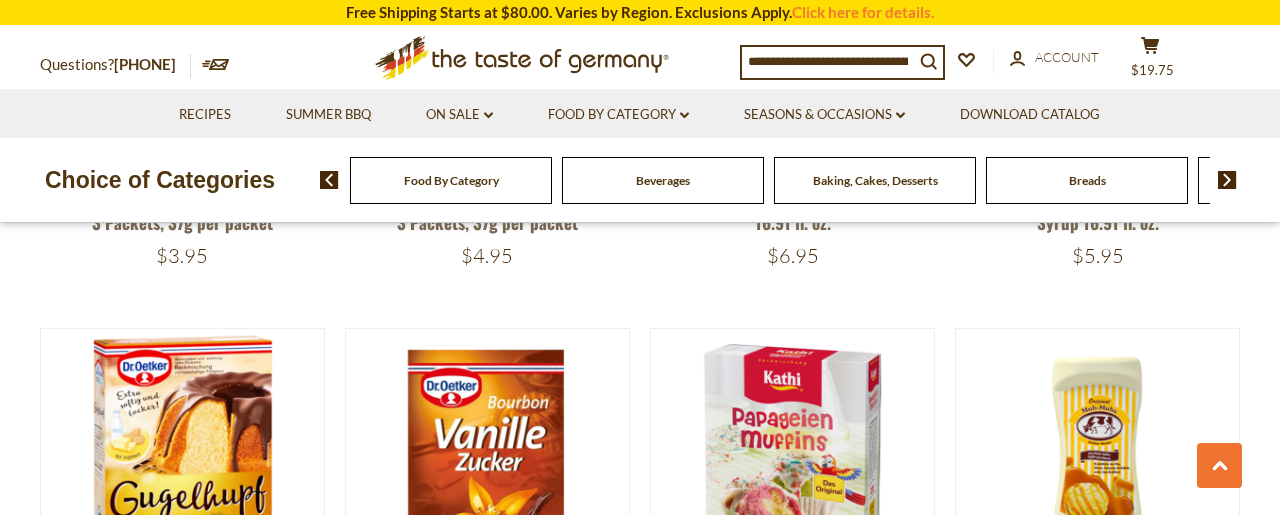scroll, scrollTop: 684, scrollLeft: 0, axis: vertical 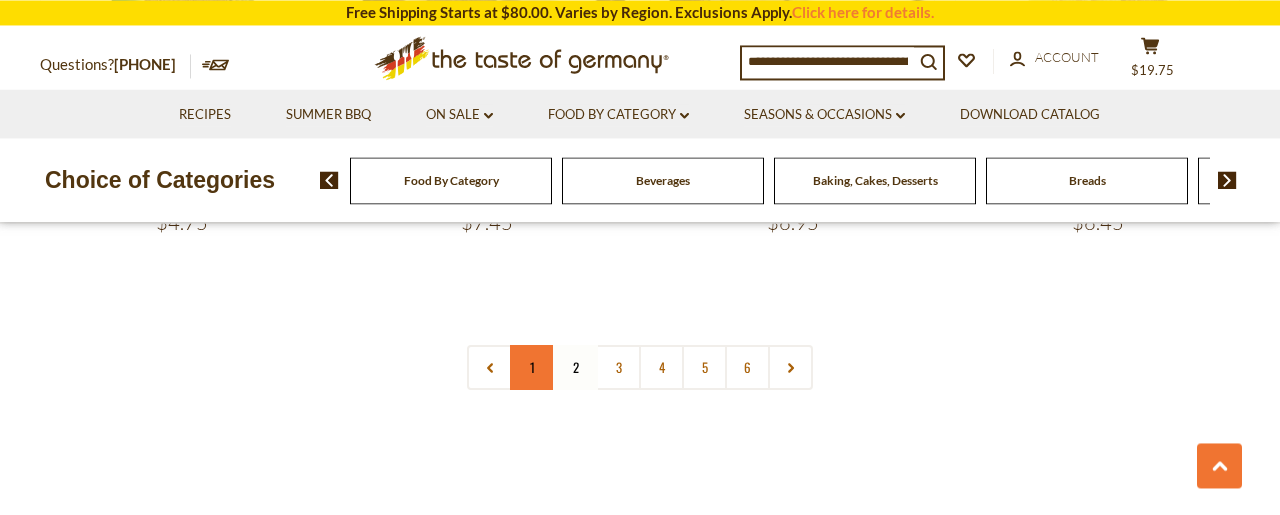 click on "1" at bounding box center [532, 367] 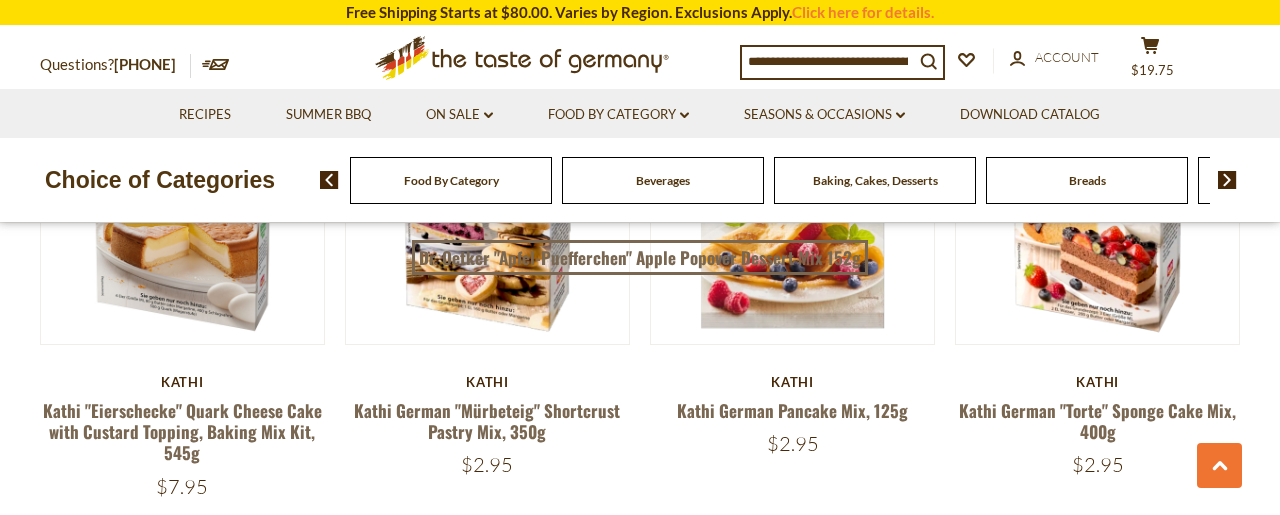 scroll, scrollTop: 684, scrollLeft: 0, axis: vertical 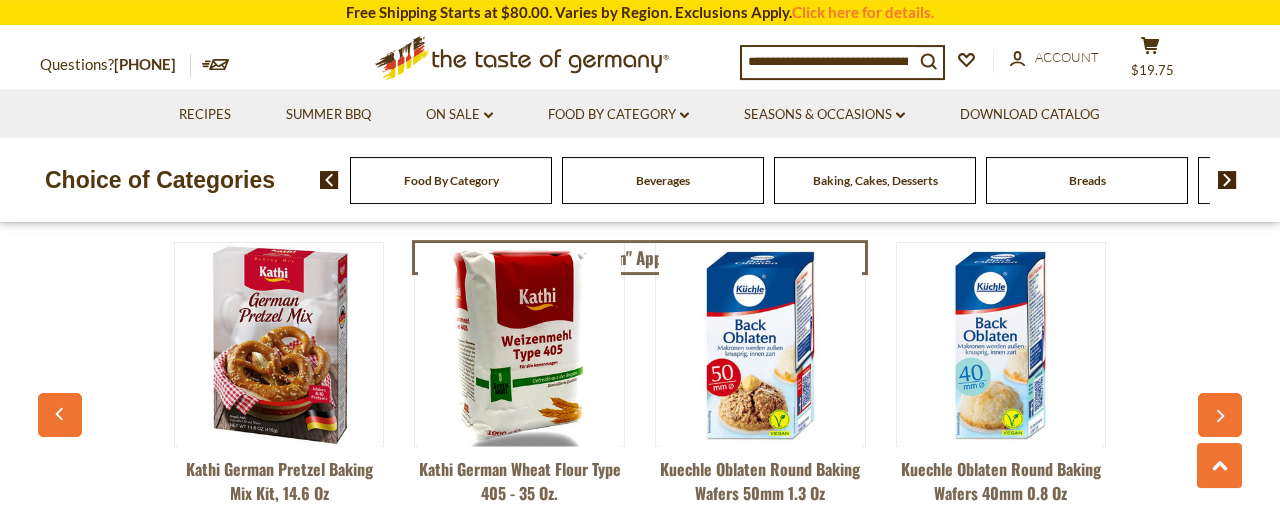 click at bounding box center [519, 344] 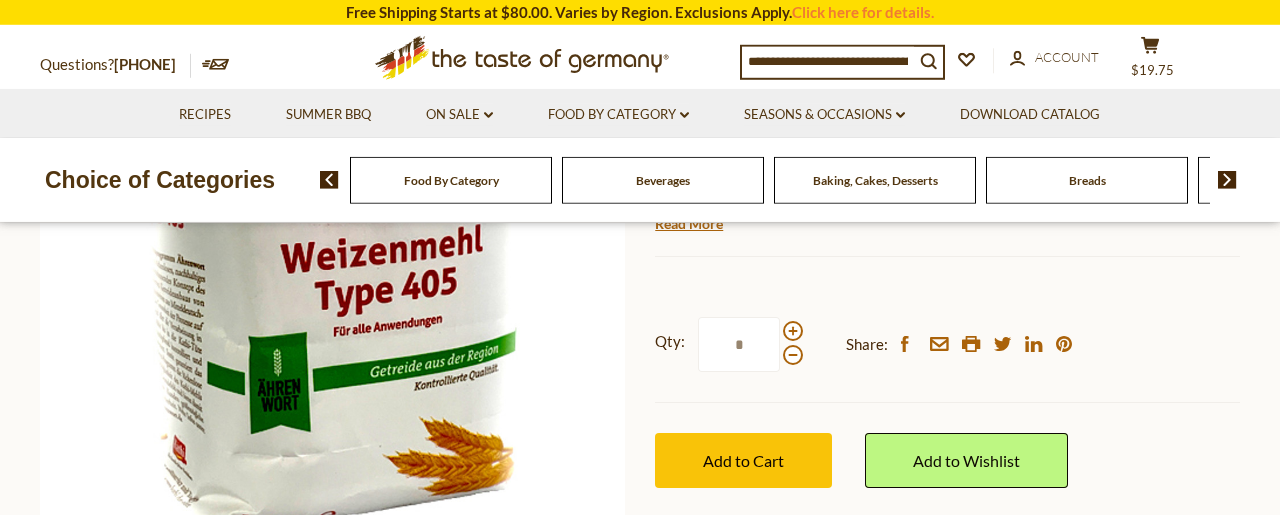 scroll, scrollTop: 408, scrollLeft: 0, axis: vertical 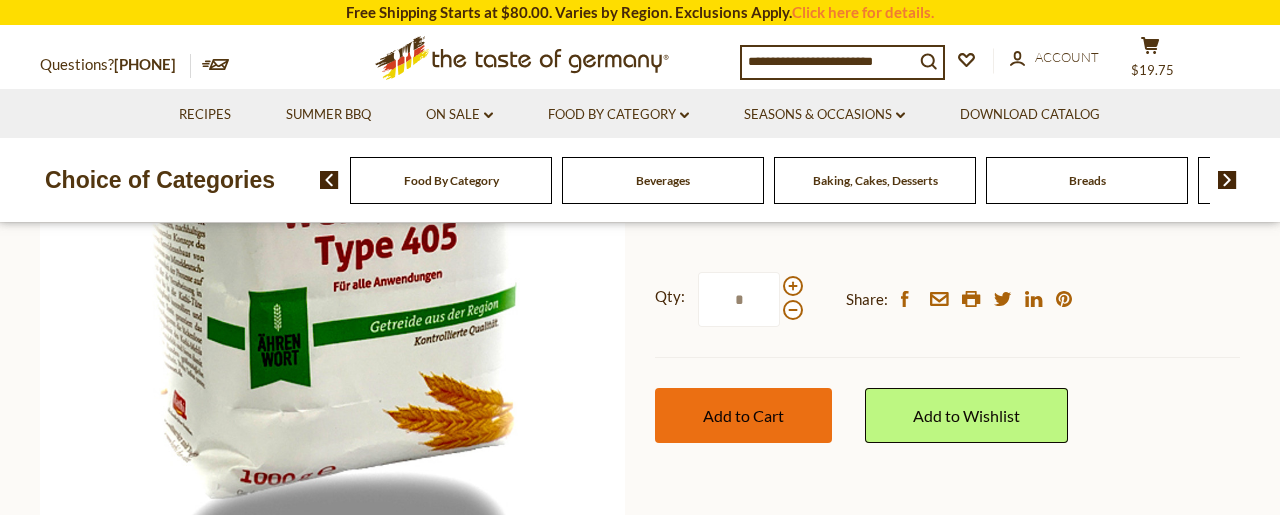 click on "Add to Cart" at bounding box center (743, 415) 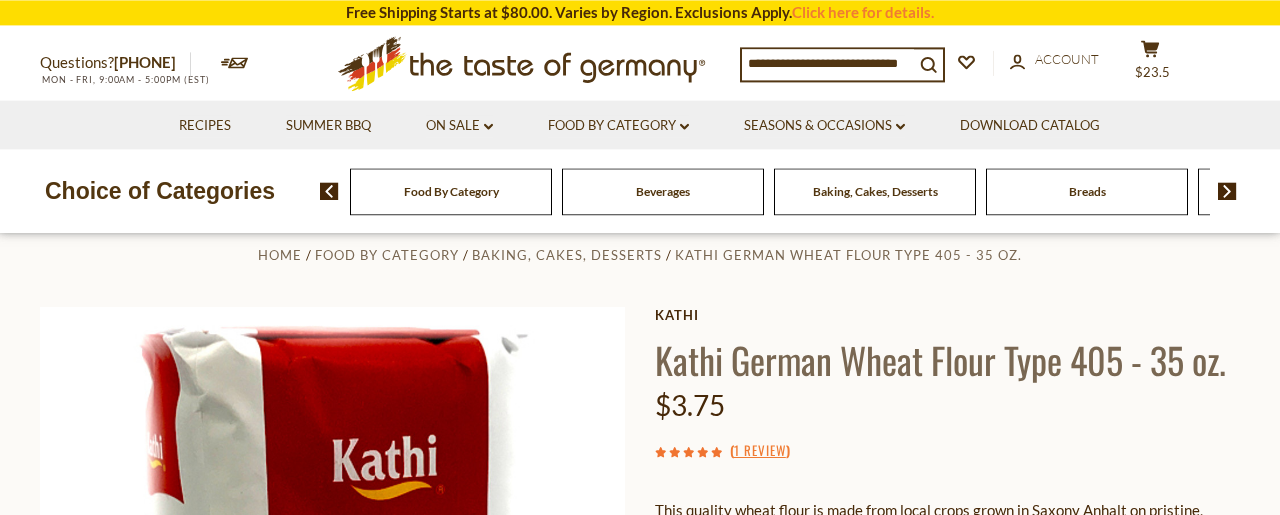scroll, scrollTop: 0, scrollLeft: 0, axis: both 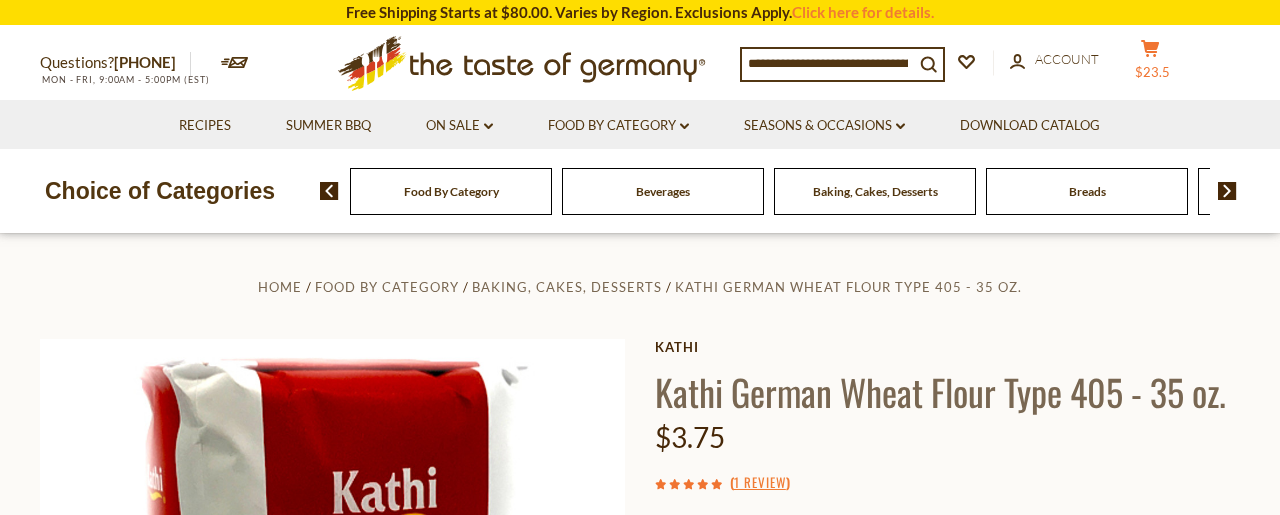 click 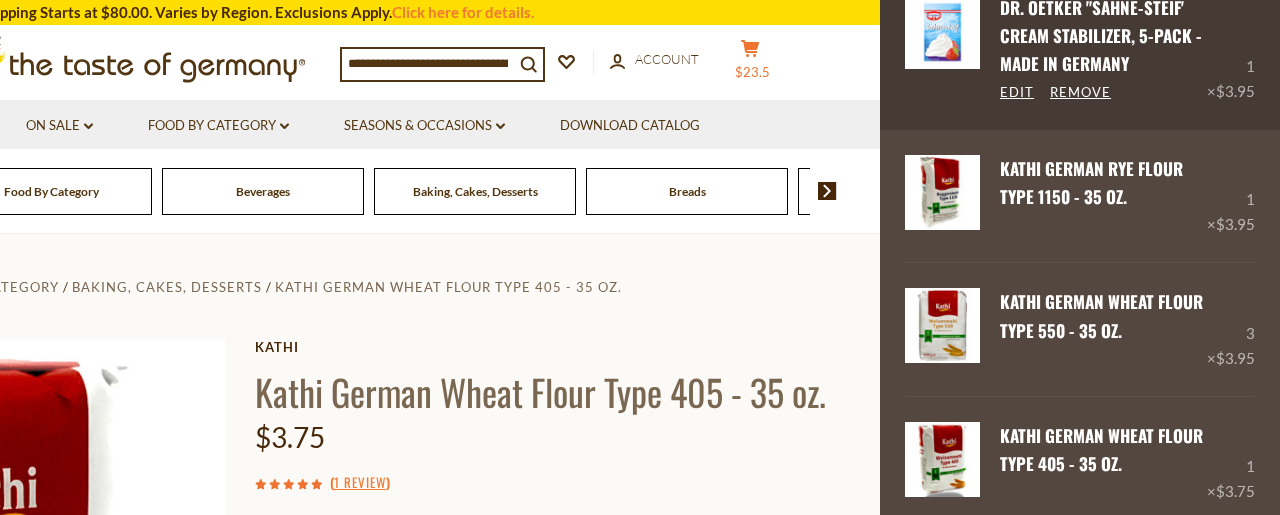 scroll, scrollTop: 216, scrollLeft: 0, axis: vertical 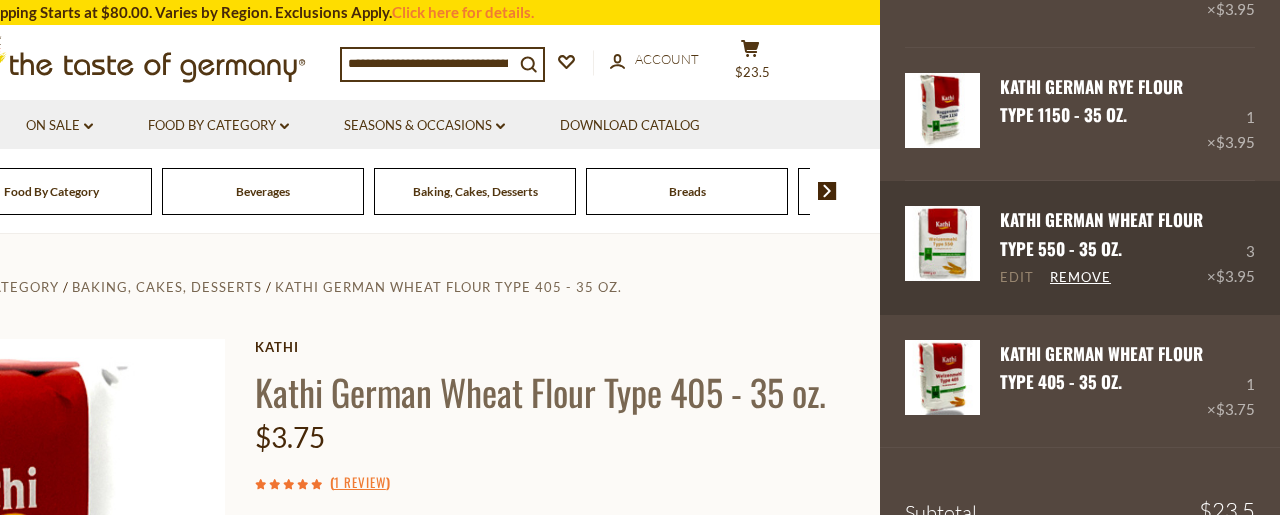 click on "Edit" at bounding box center [1017, 278] 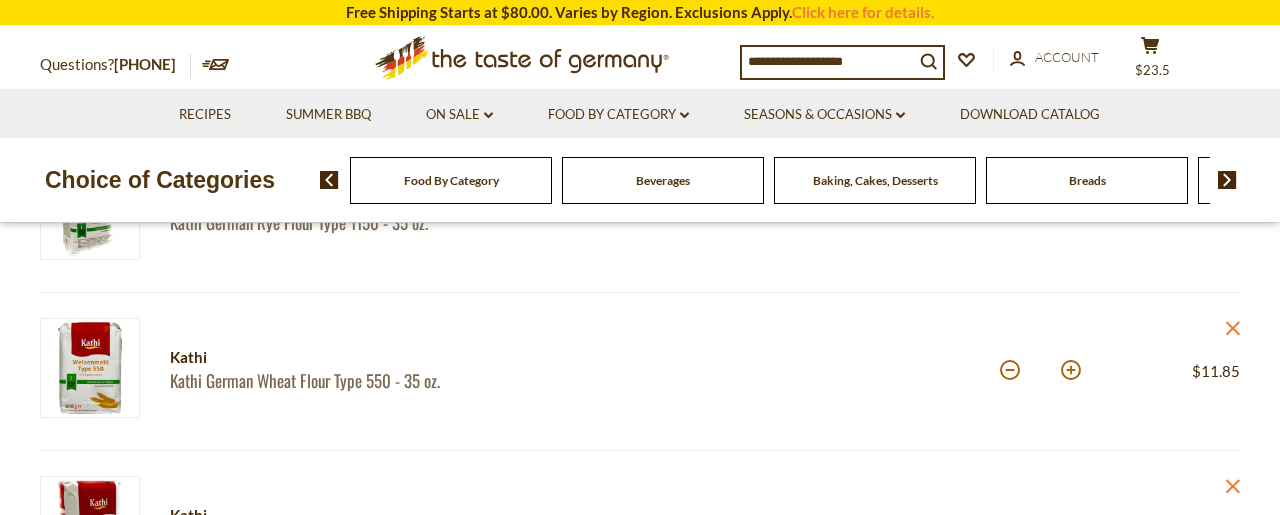 scroll, scrollTop: 510, scrollLeft: 0, axis: vertical 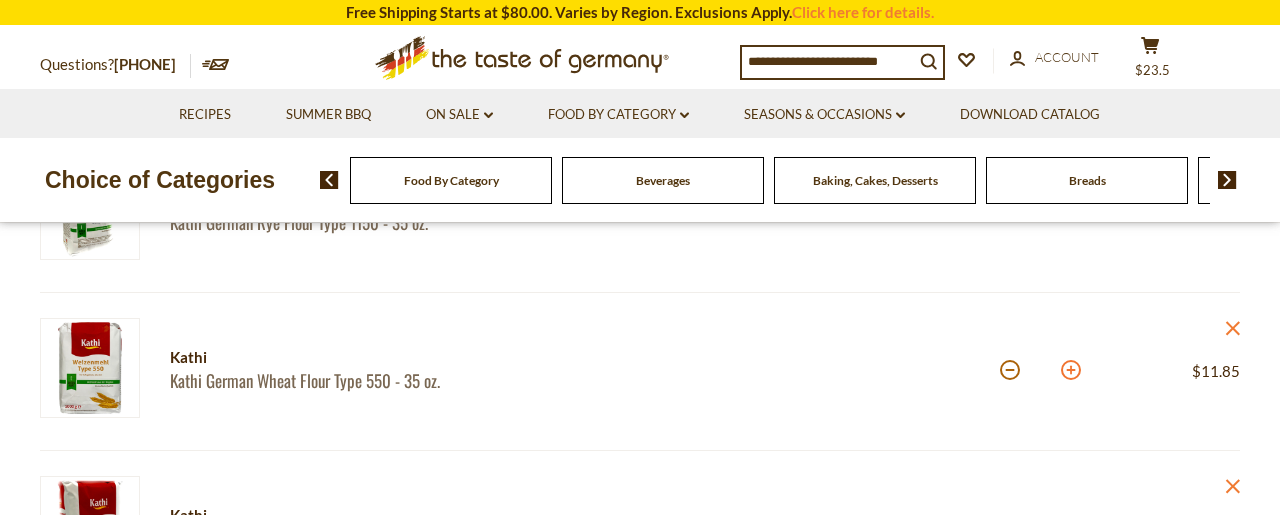 click at bounding box center [1071, 370] 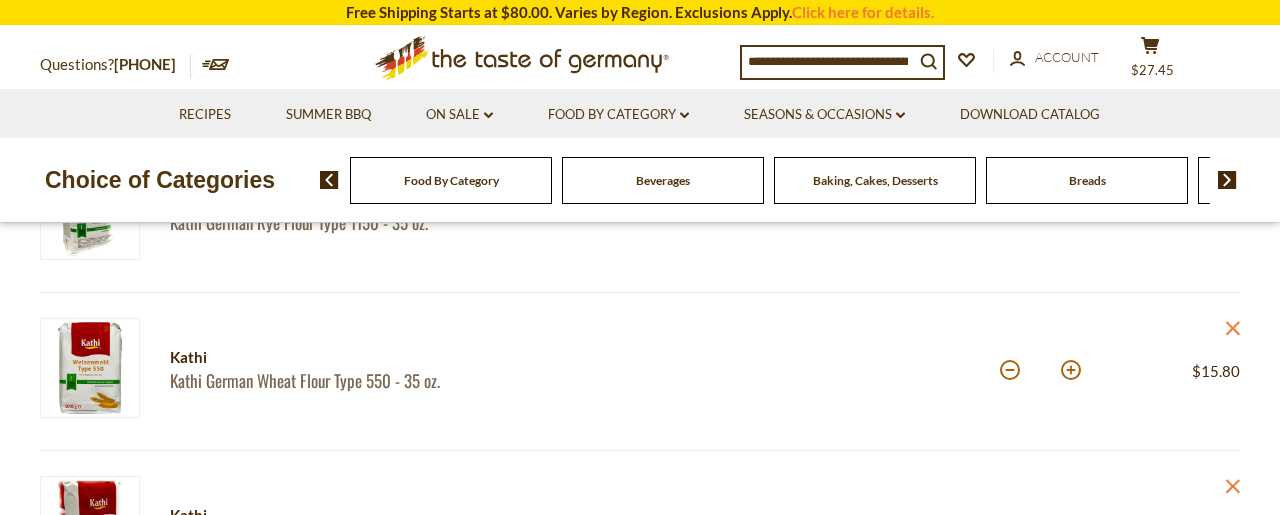 scroll, scrollTop: 204, scrollLeft: 0, axis: vertical 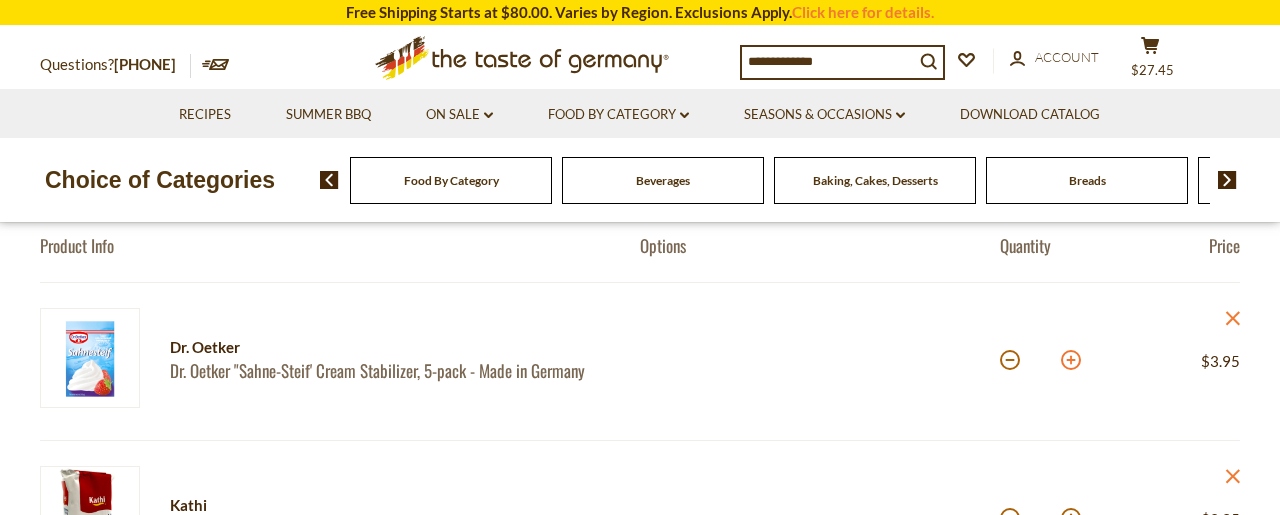 click at bounding box center (1071, 360) 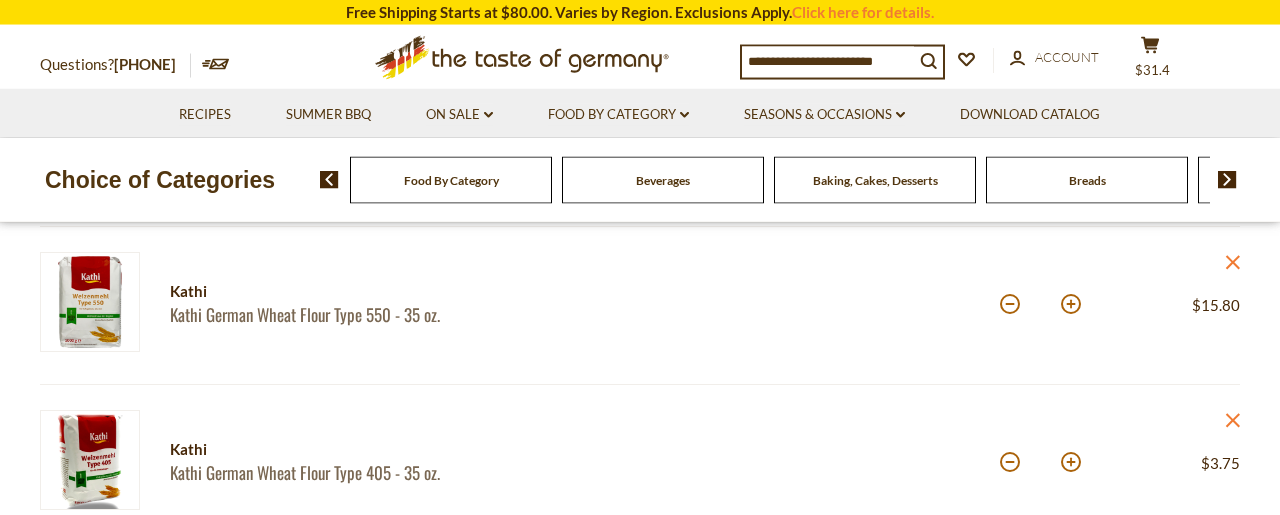 scroll, scrollTop: 612, scrollLeft: 0, axis: vertical 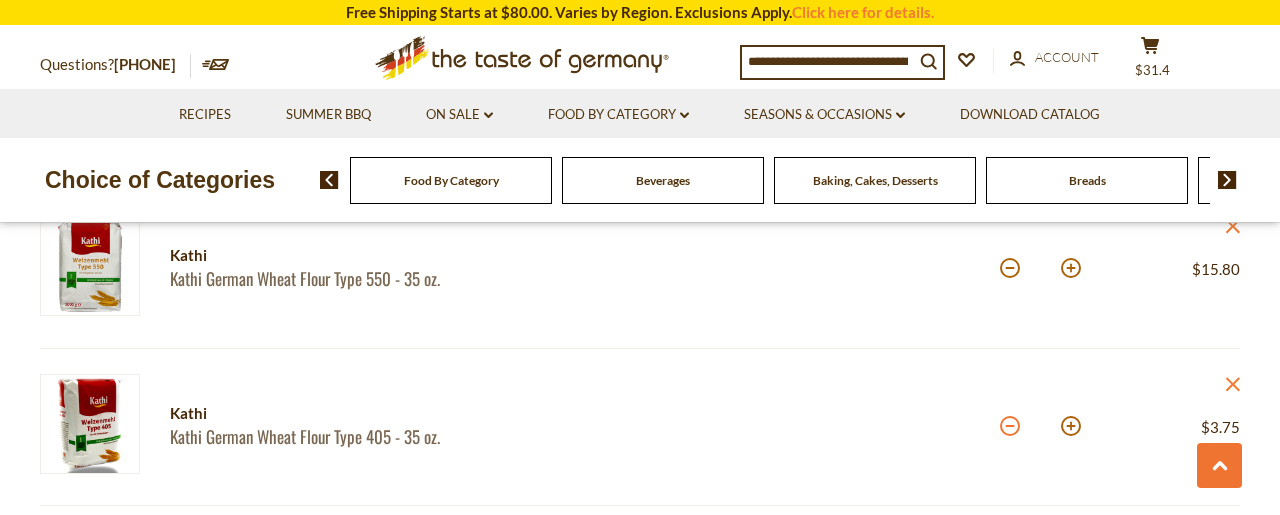 click at bounding box center (1010, 426) 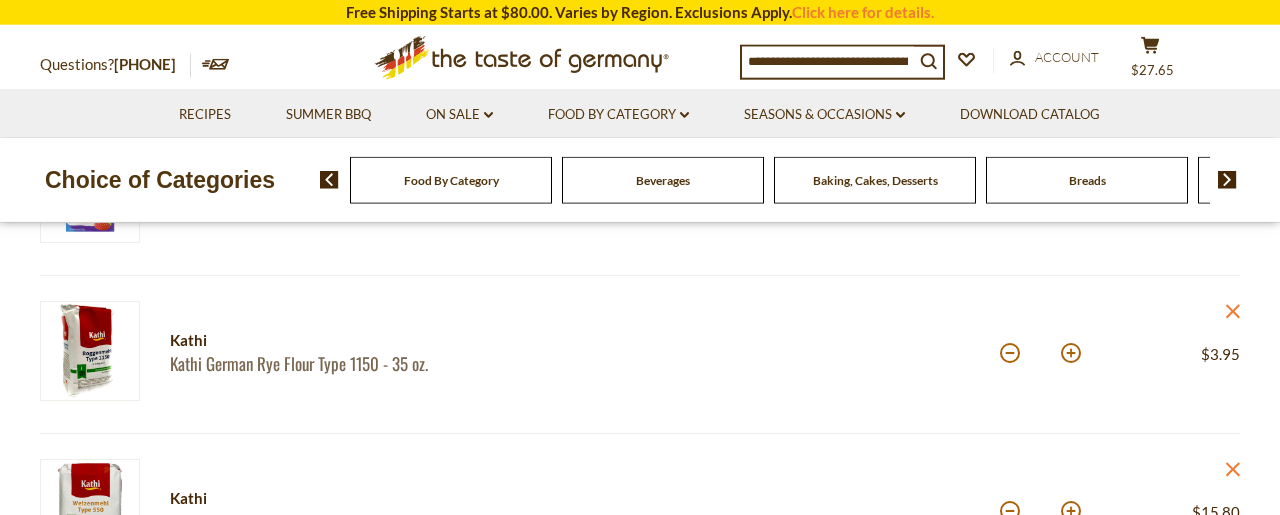 scroll, scrollTop: 408, scrollLeft: 0, axis: vertical 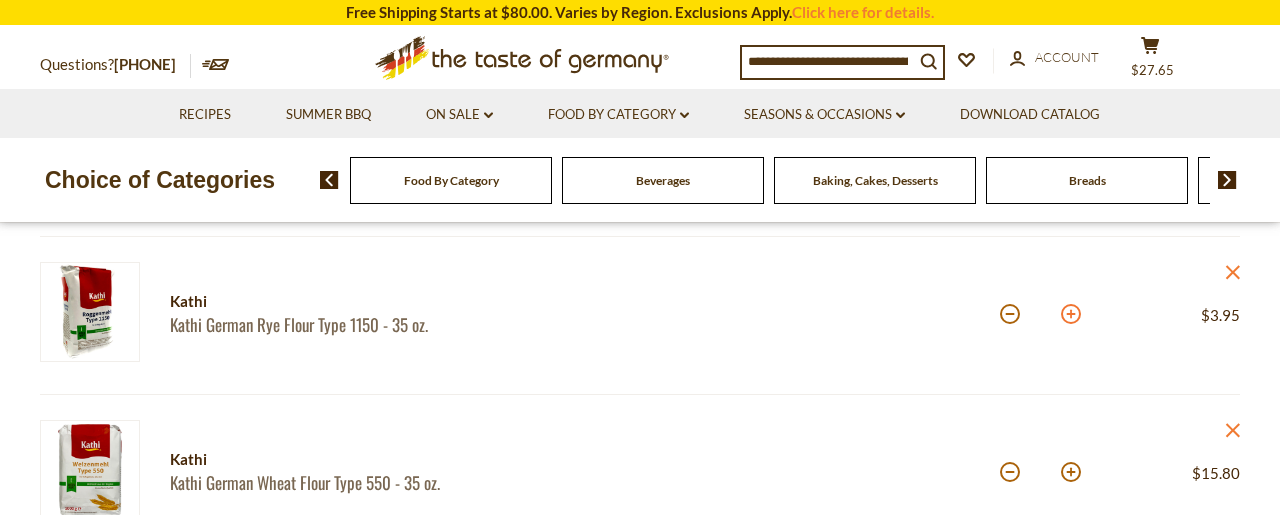 click at bounding box center (1071, 314) 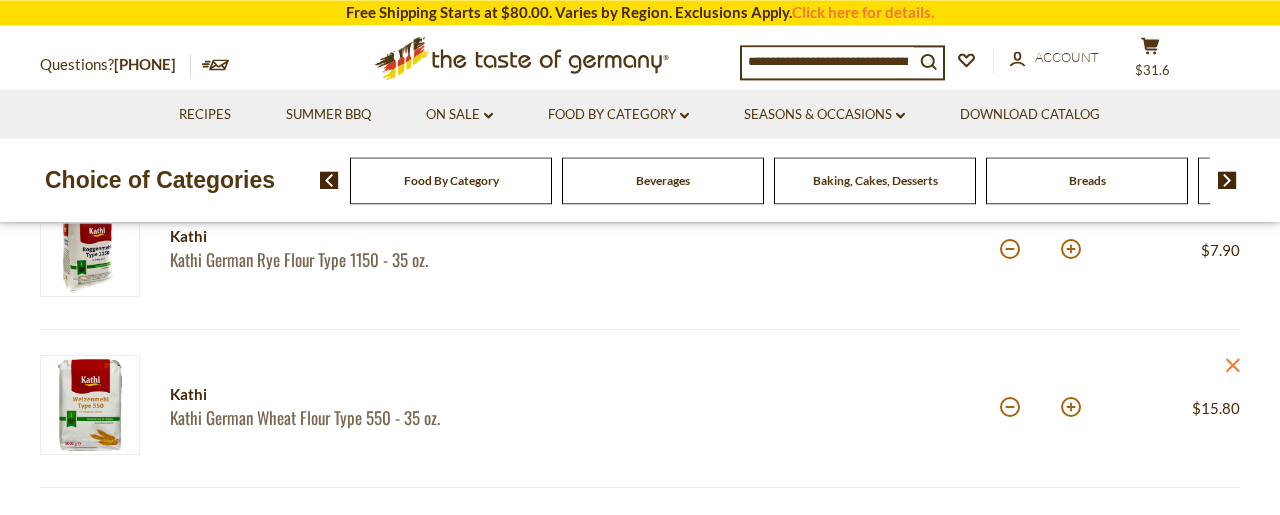 scroll, scrollTop: 510, scrollLeft: 0, axis: vertical 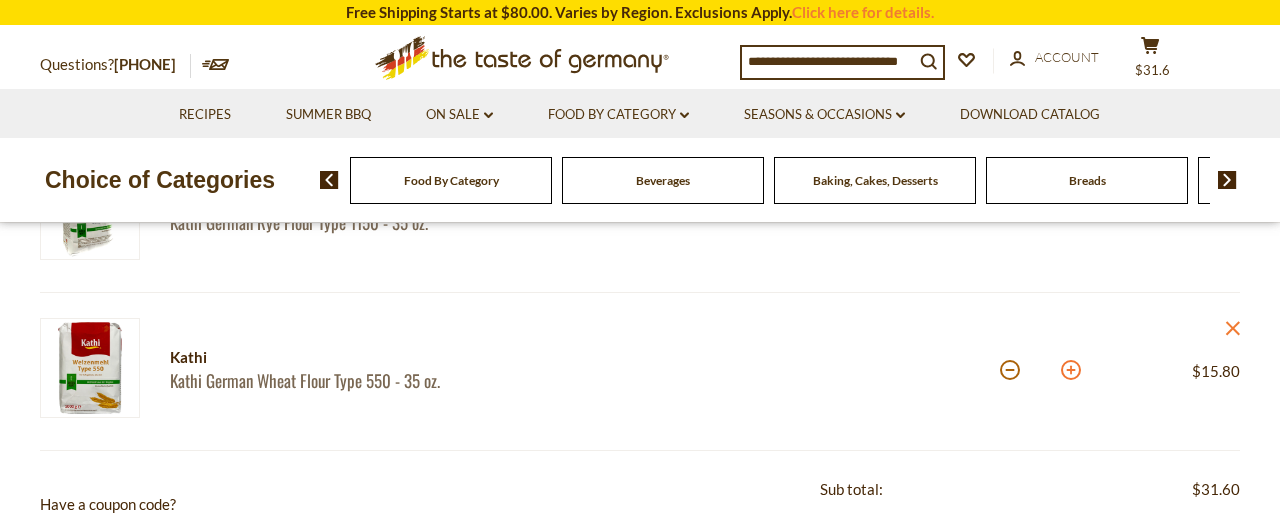 click at bounding box center (1071, 370) 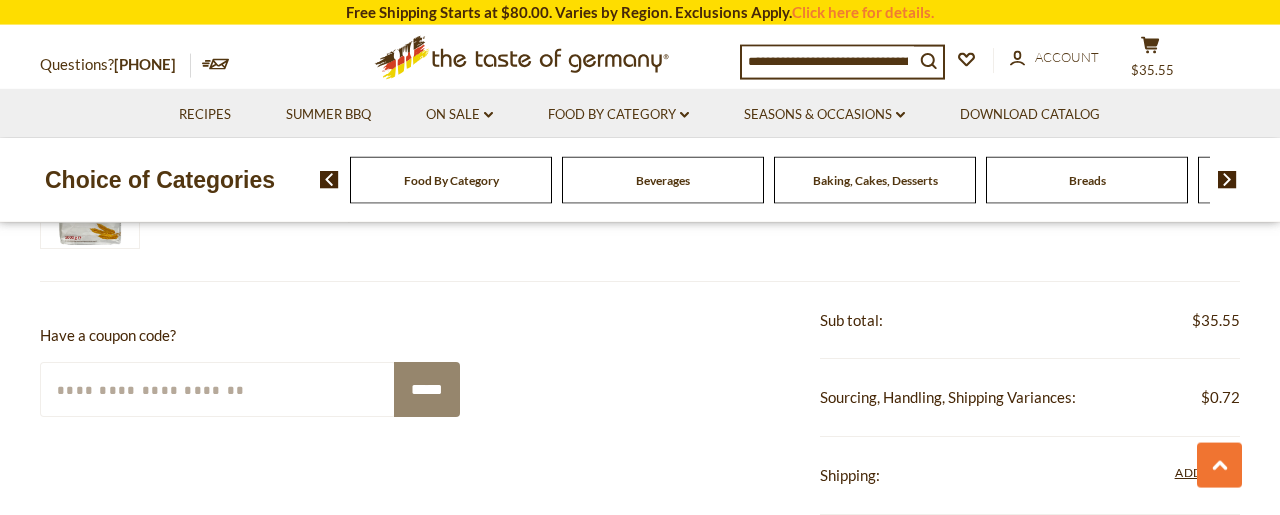 scroll, scrollTop: 714, scrollLeft: 0, axis: vertical 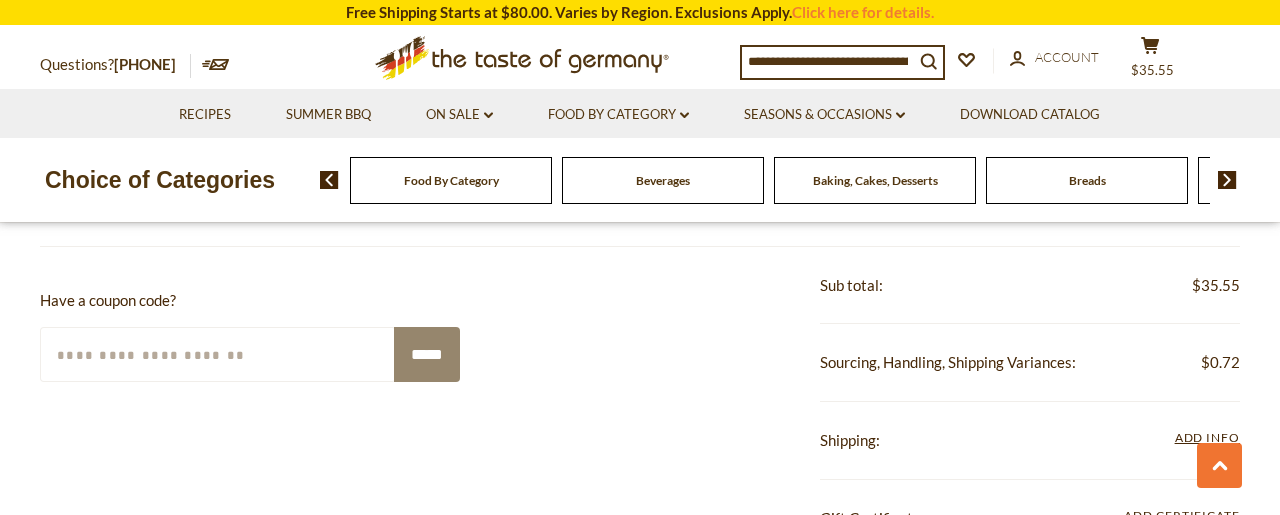 click on "Enter Your Coupon Code" at bounding box center [218, 354] 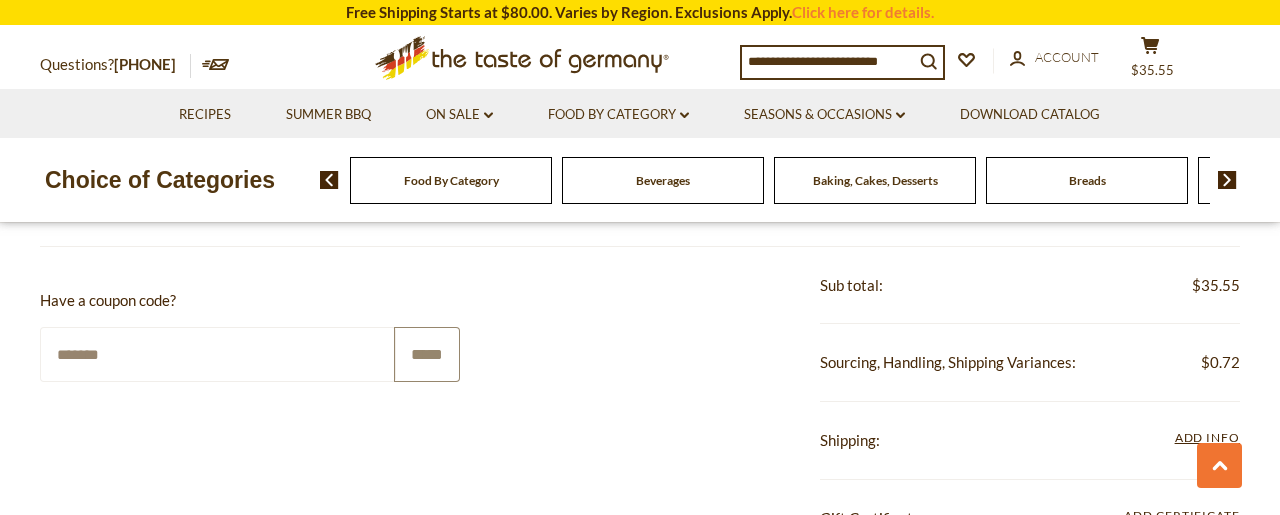 type on "*******" 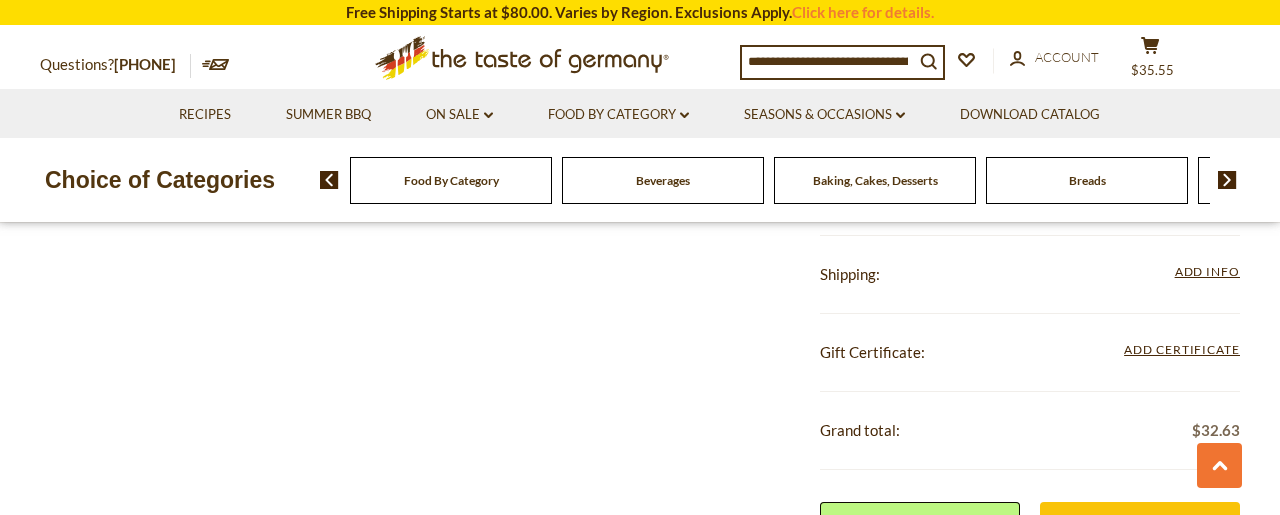 scroll, scrollTop: 1122, scrollLeft: 0, axis: vertical 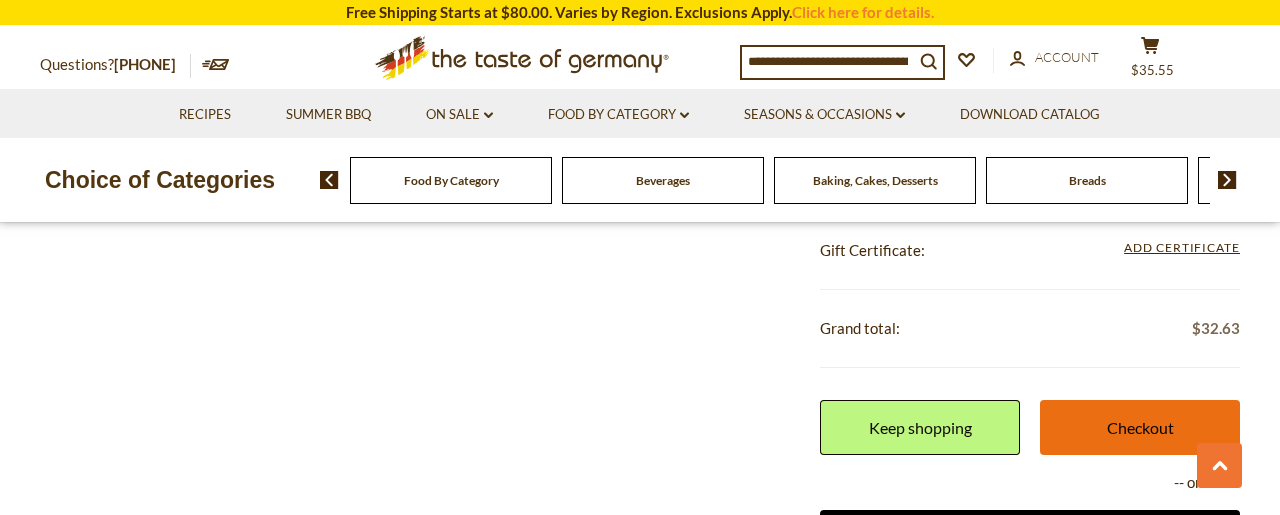 click on "Checkout" at bounding box center [1140, 427] 